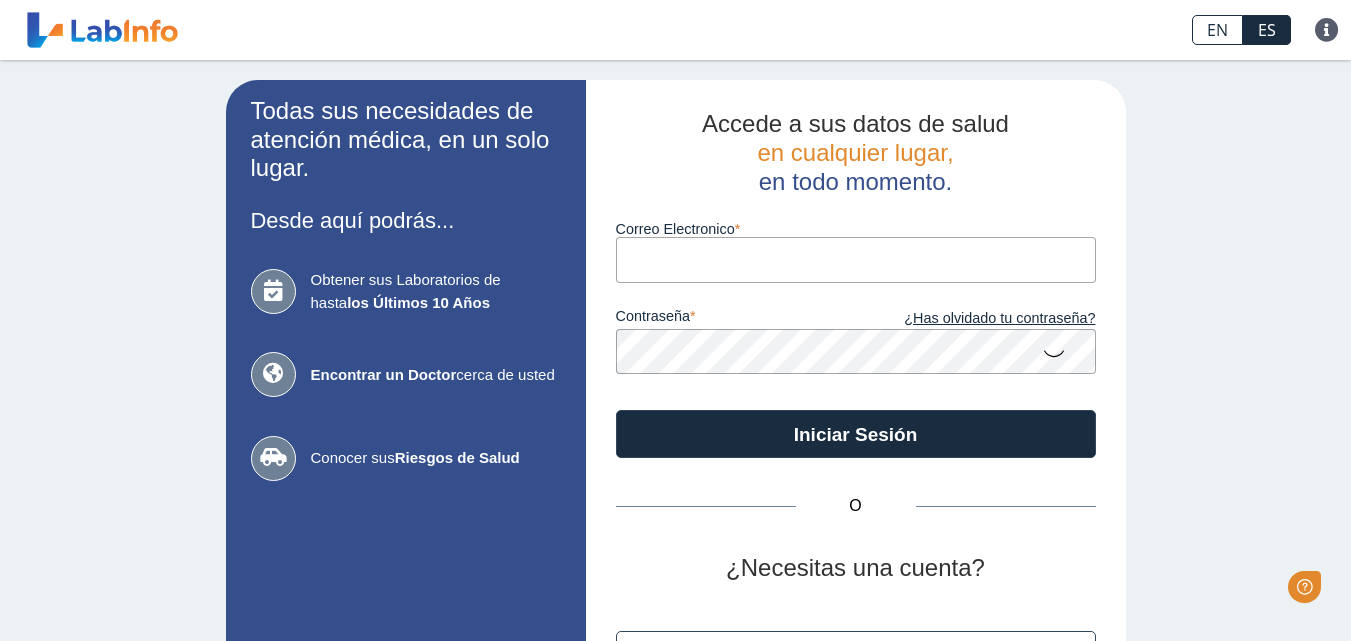 scroll, scrollTop: 0, scrollLeft: 0, axis: both 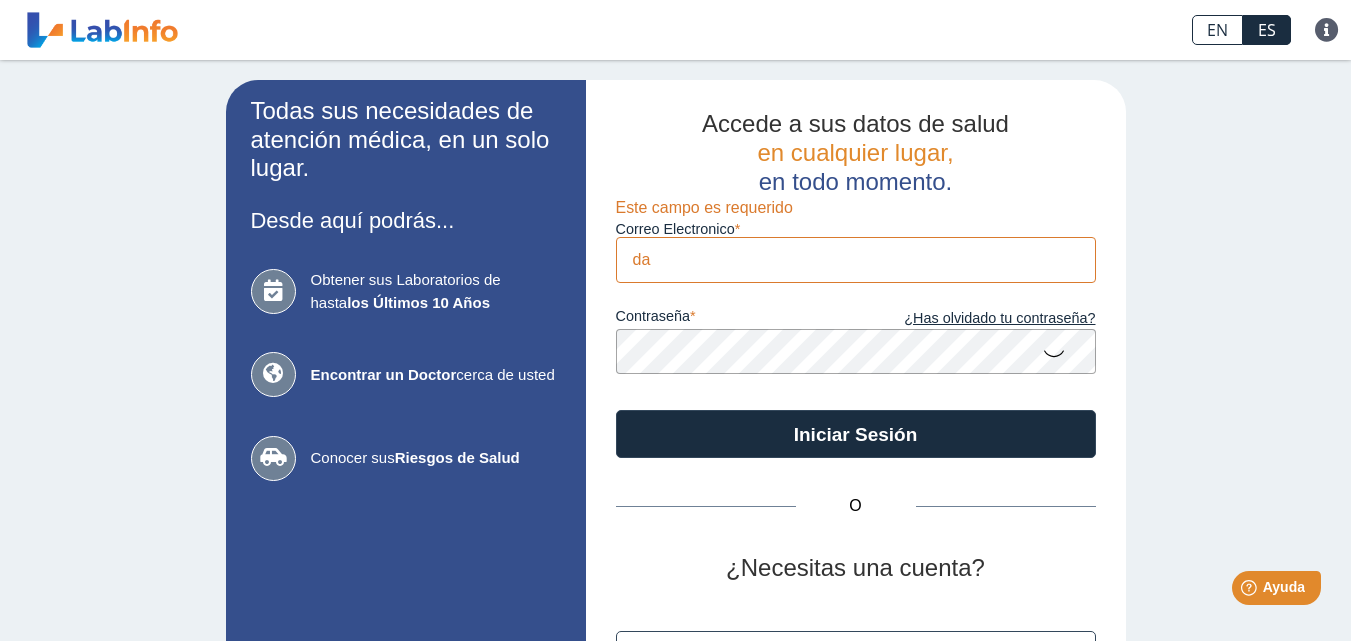 type on "[EMAIL]" 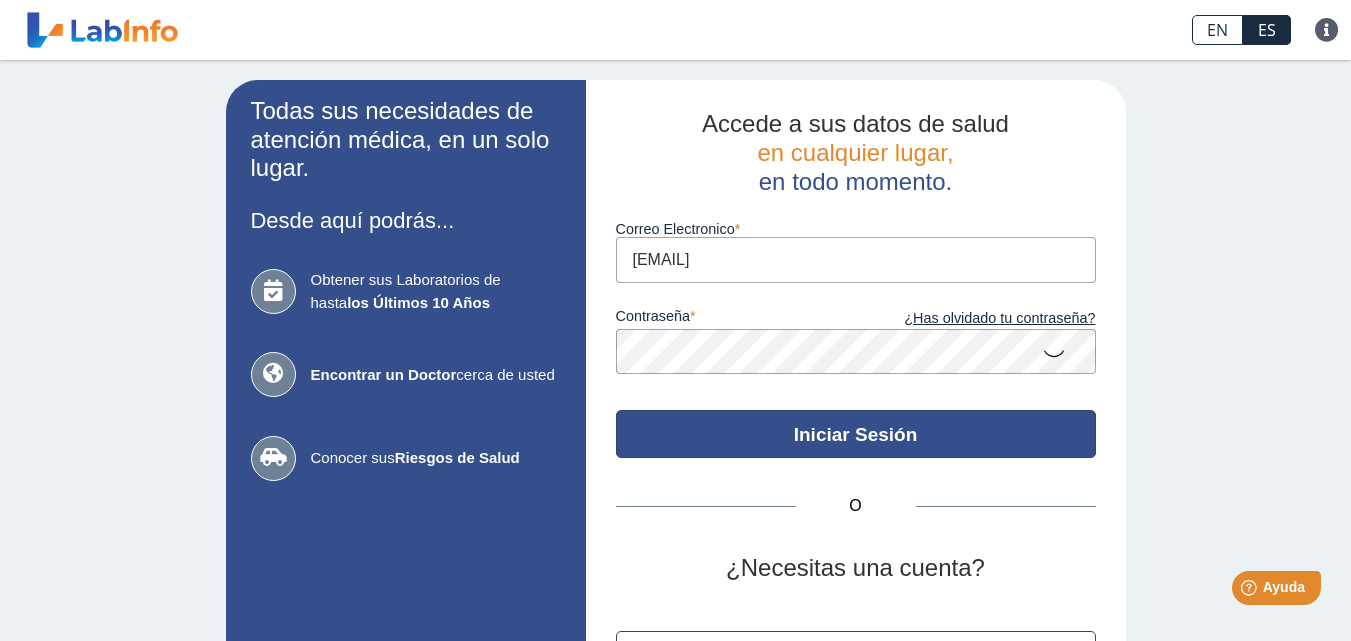 click on "Iniciar Sesión" 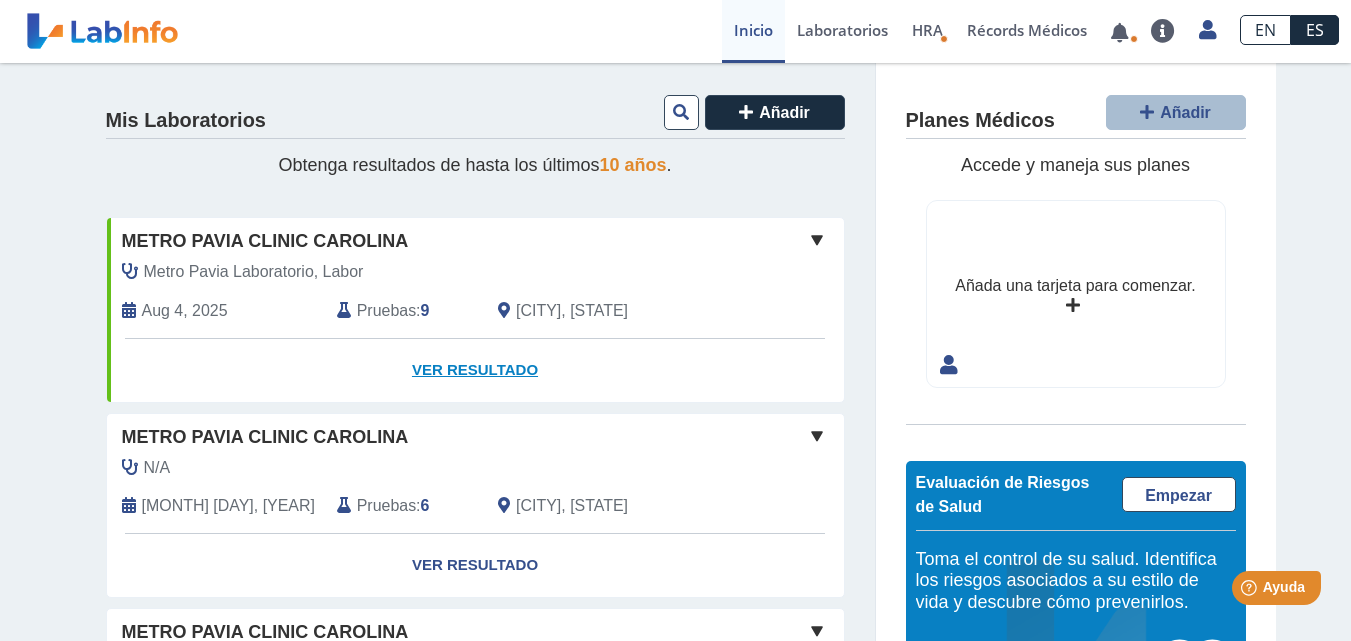 click on "Ver Resultado" 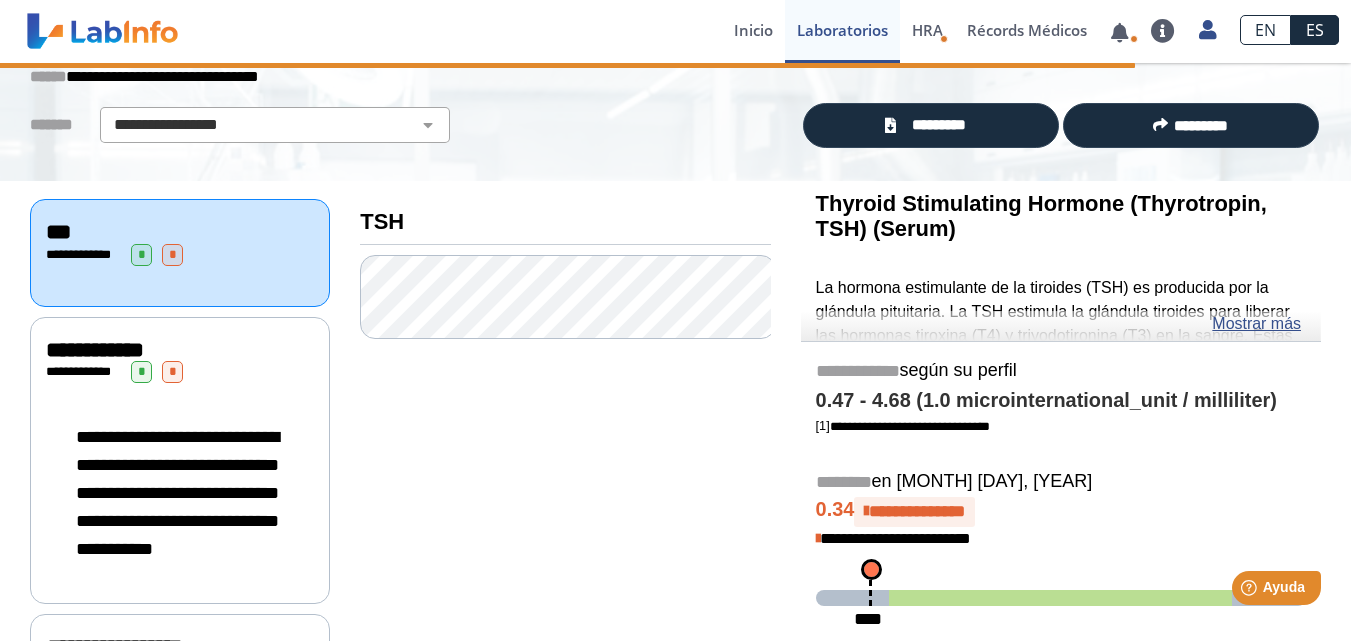 scroll, scrollTop: 100, scrollLeft: 0, axis: vertical 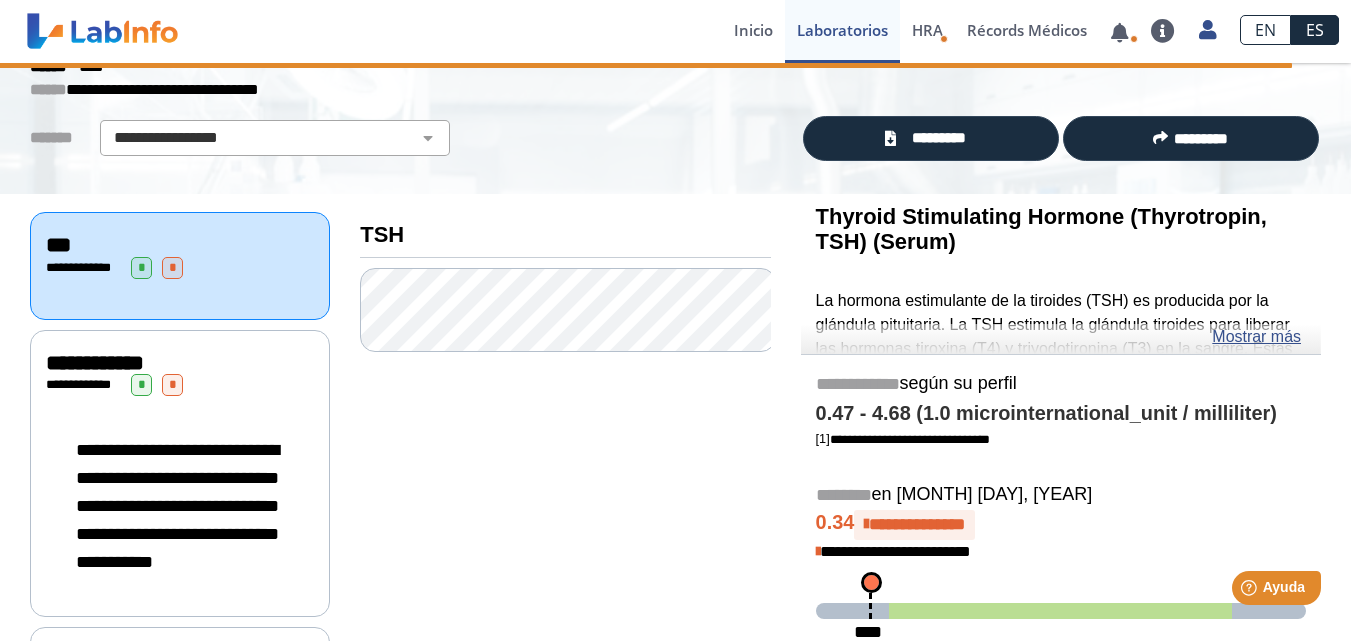 click on "**********" 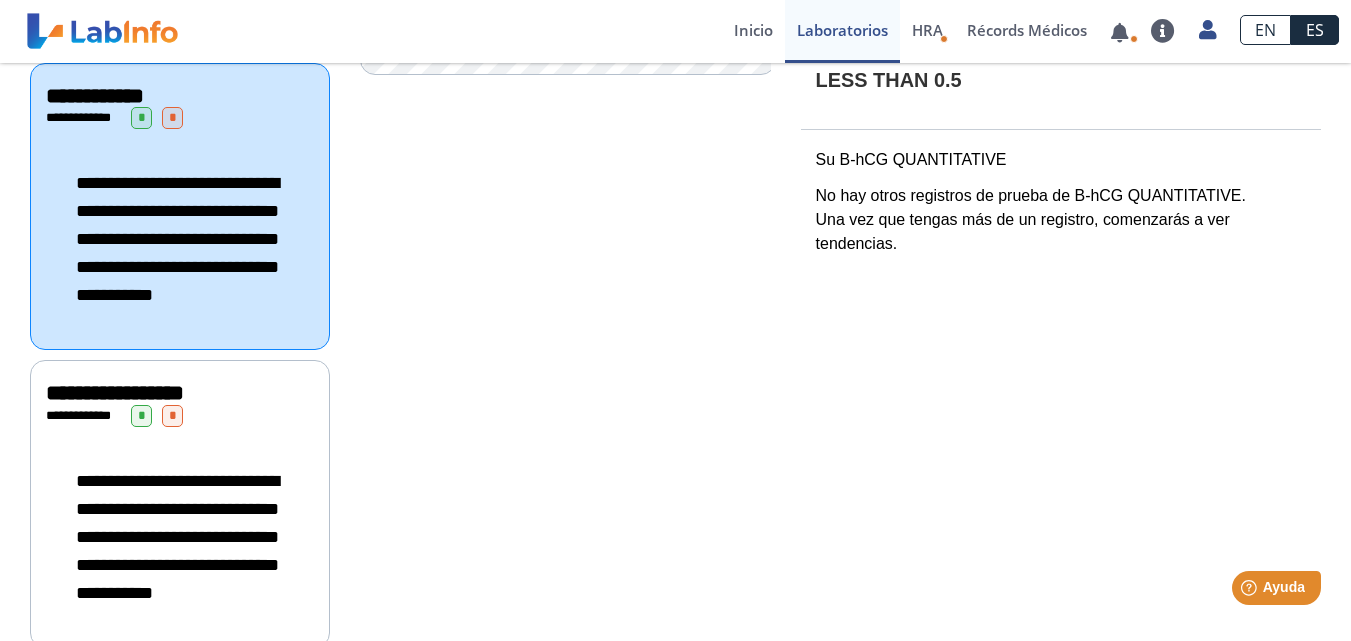 scroll, scrollTop: 400, scrollLeft: 0, axis: vertical 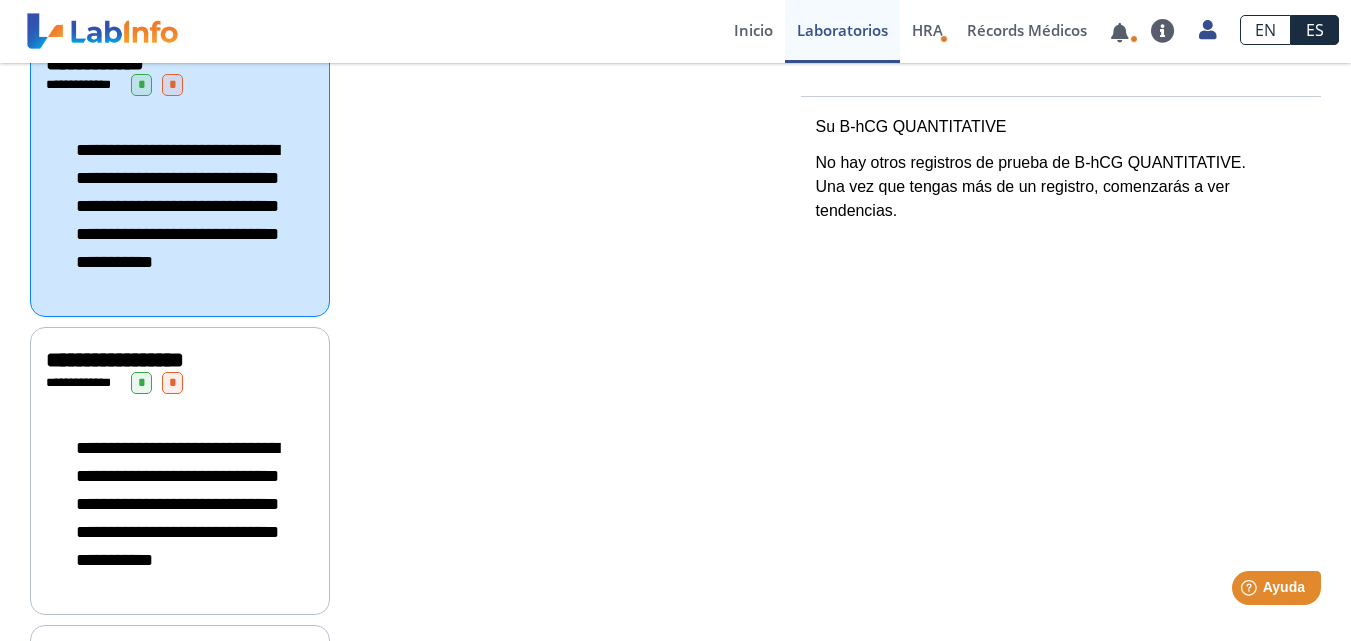 click on "**********" 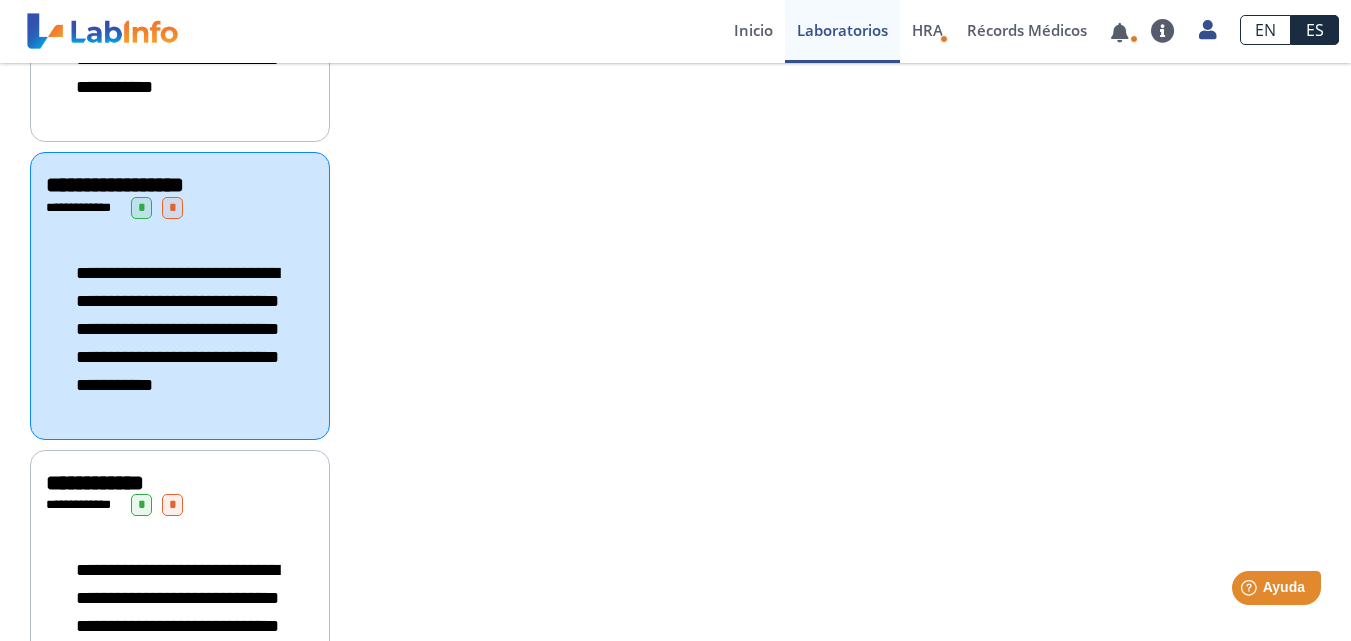 scroll, scrollTop: 800, scrollLeft: 0, axis: vertical 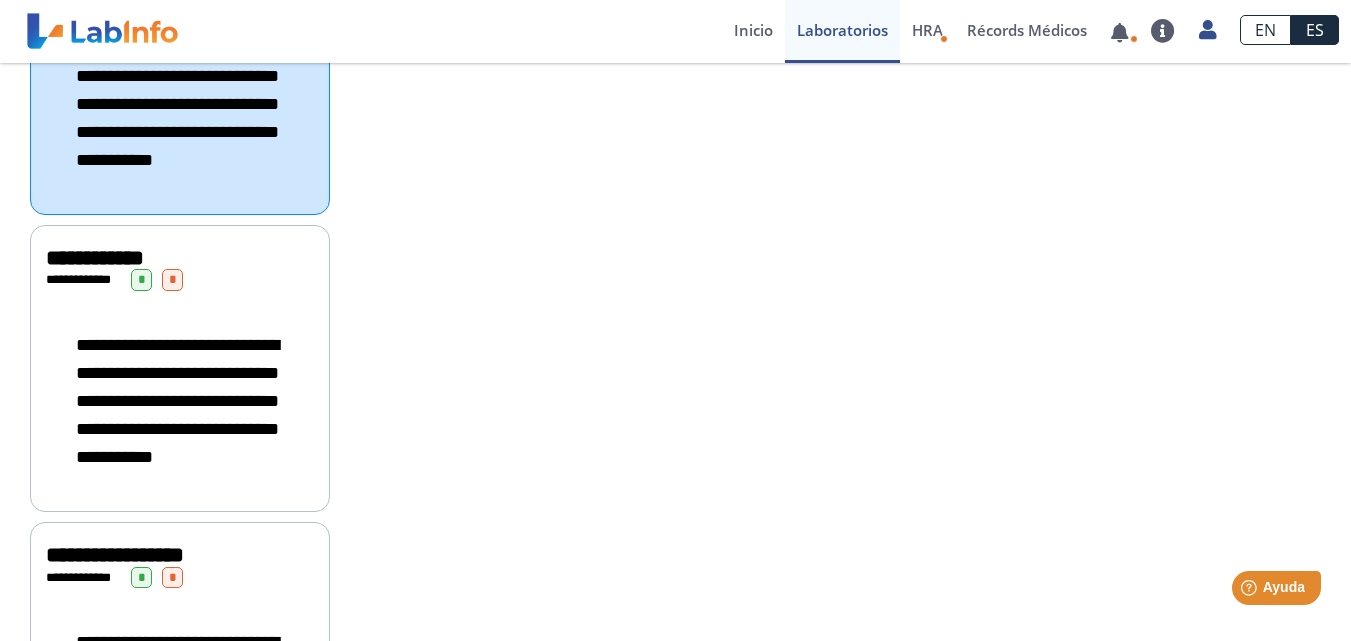 click on "**********" 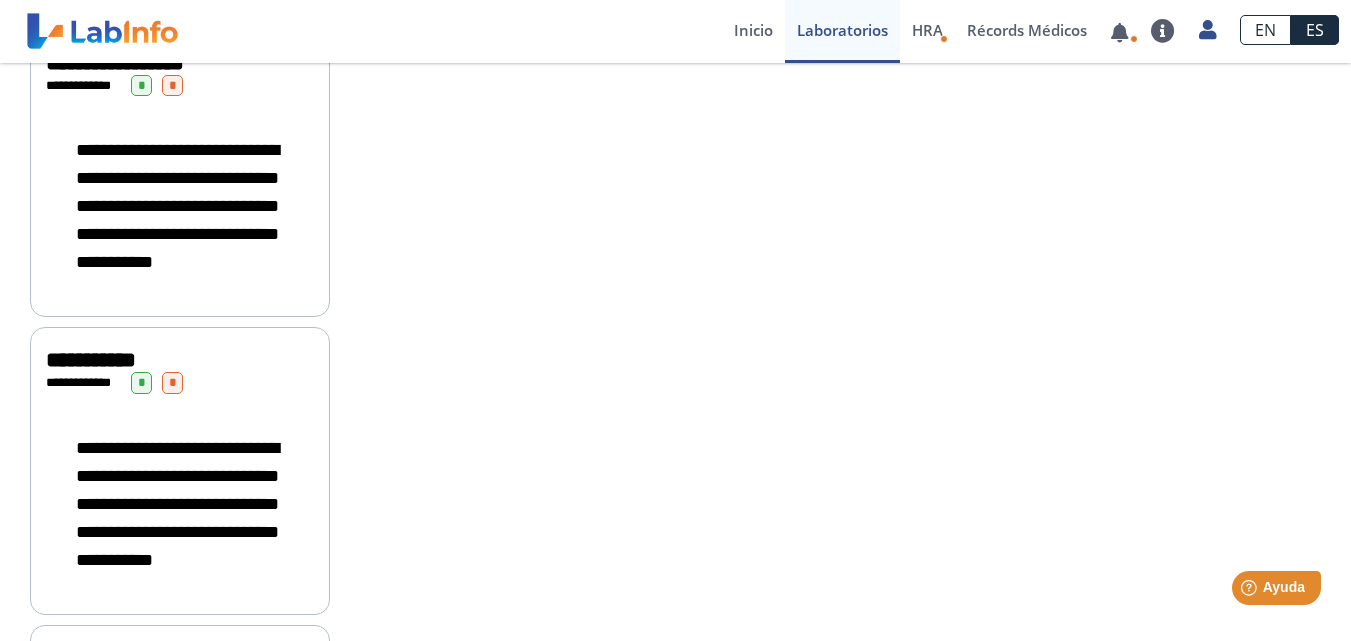 scroll, scrollTop: 1300, scrollLeft: 0, axis: vertical 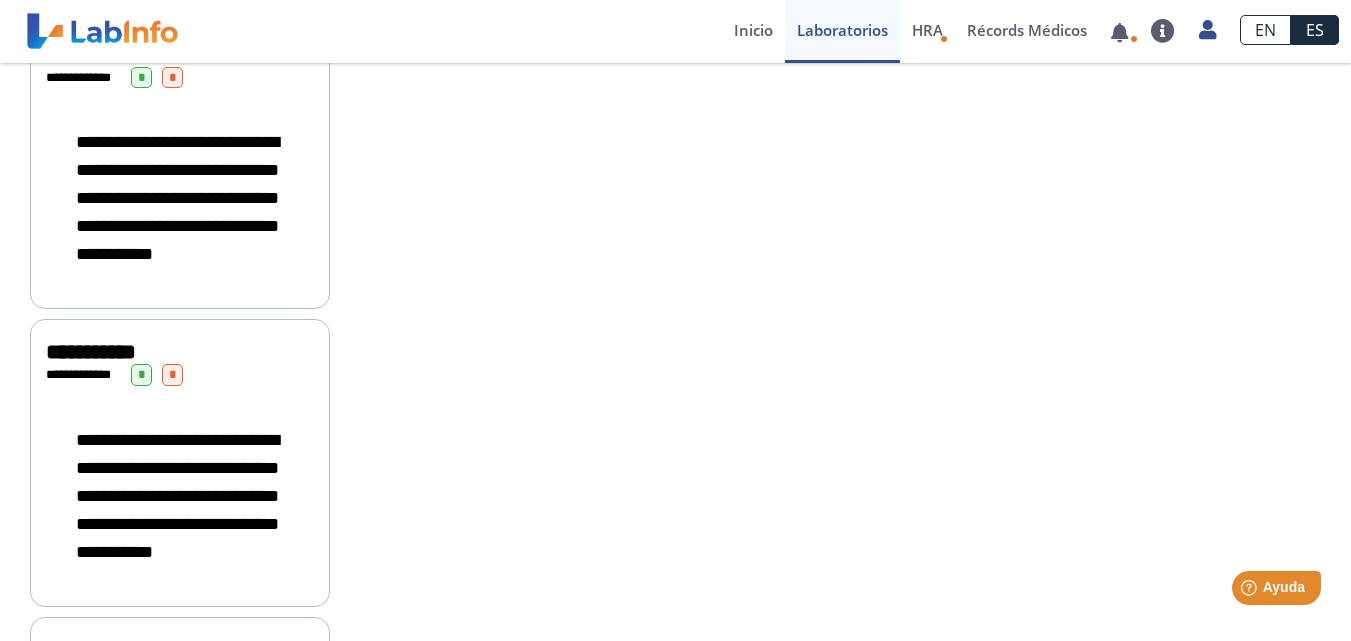 click on "**********" 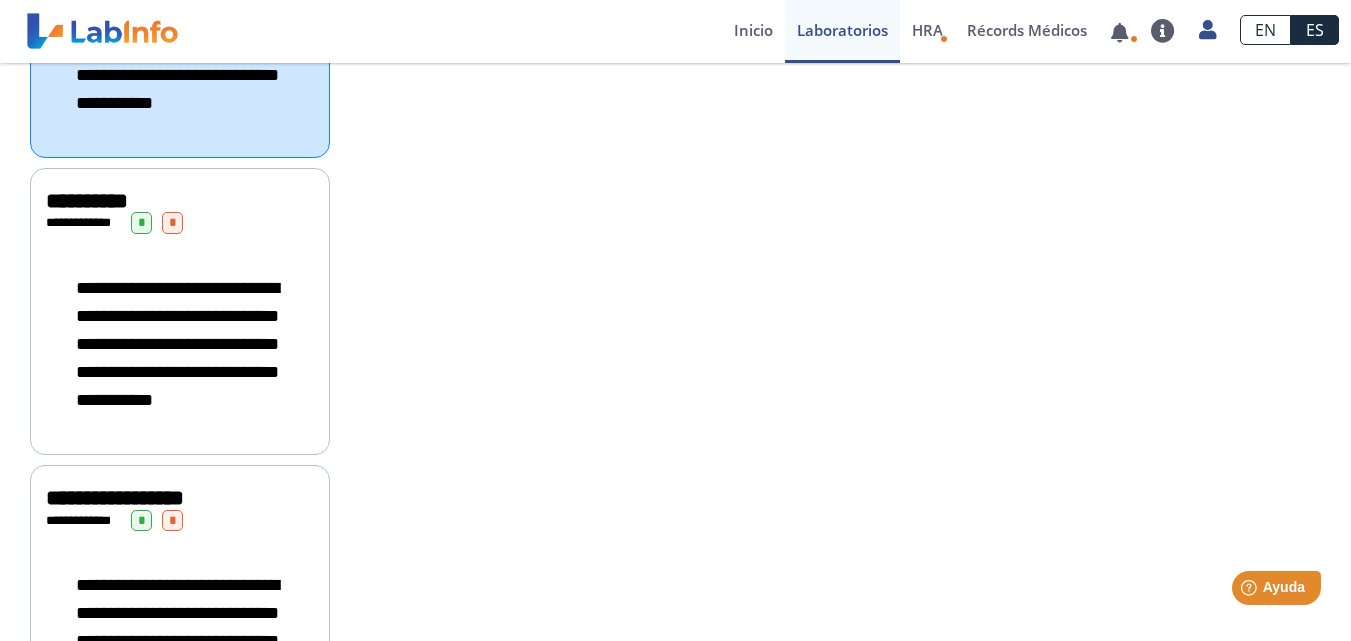 scroll, scrollTop: 1800, scrollLeft: 0, axis: vertical 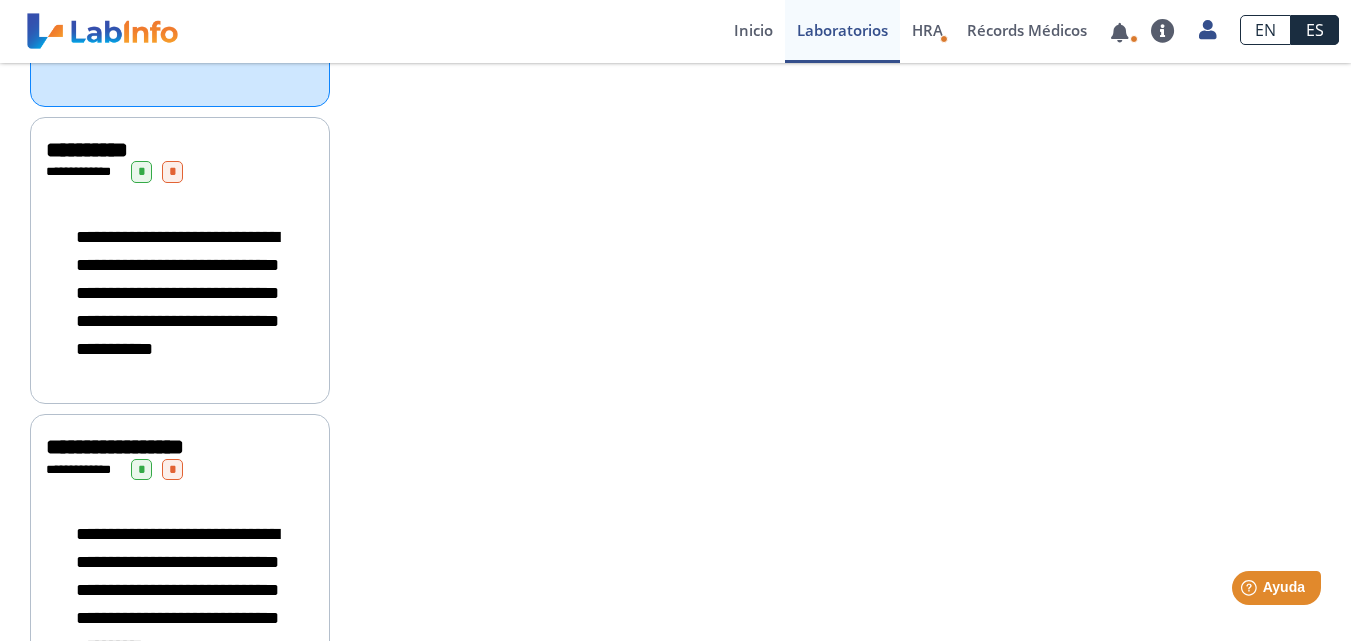 click on "**********" 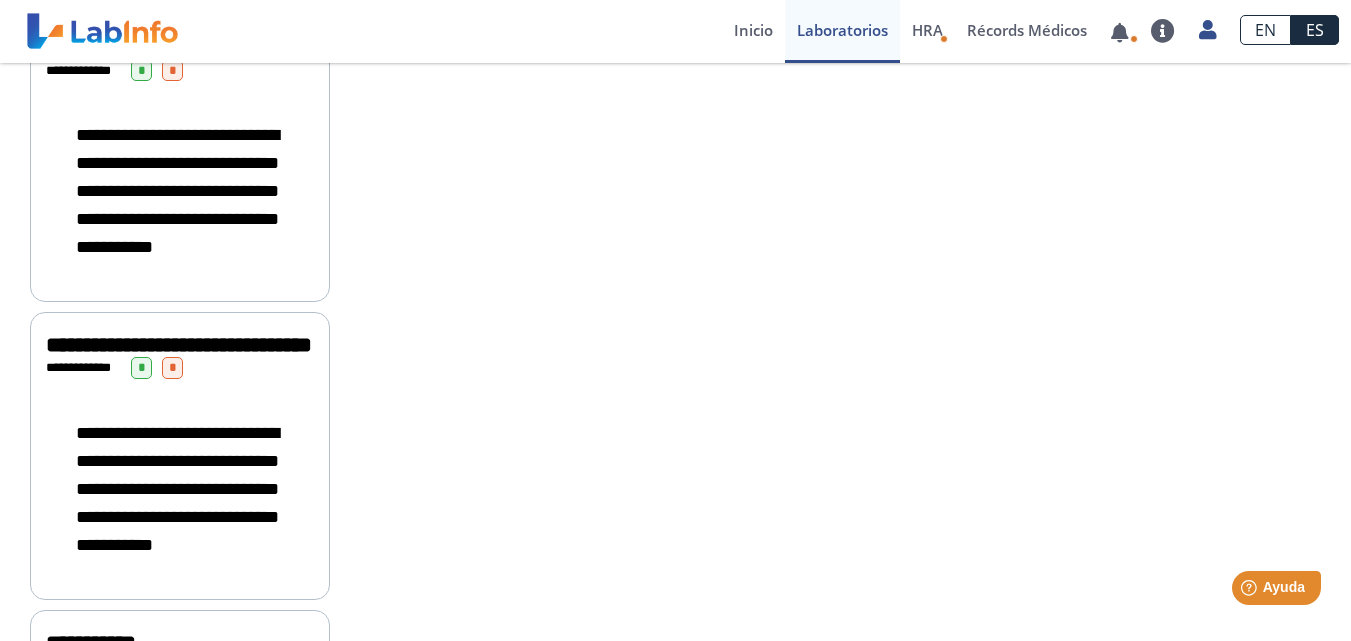 scroll, scrollTop: 2200, scrollLeft: 0, axis: vertical 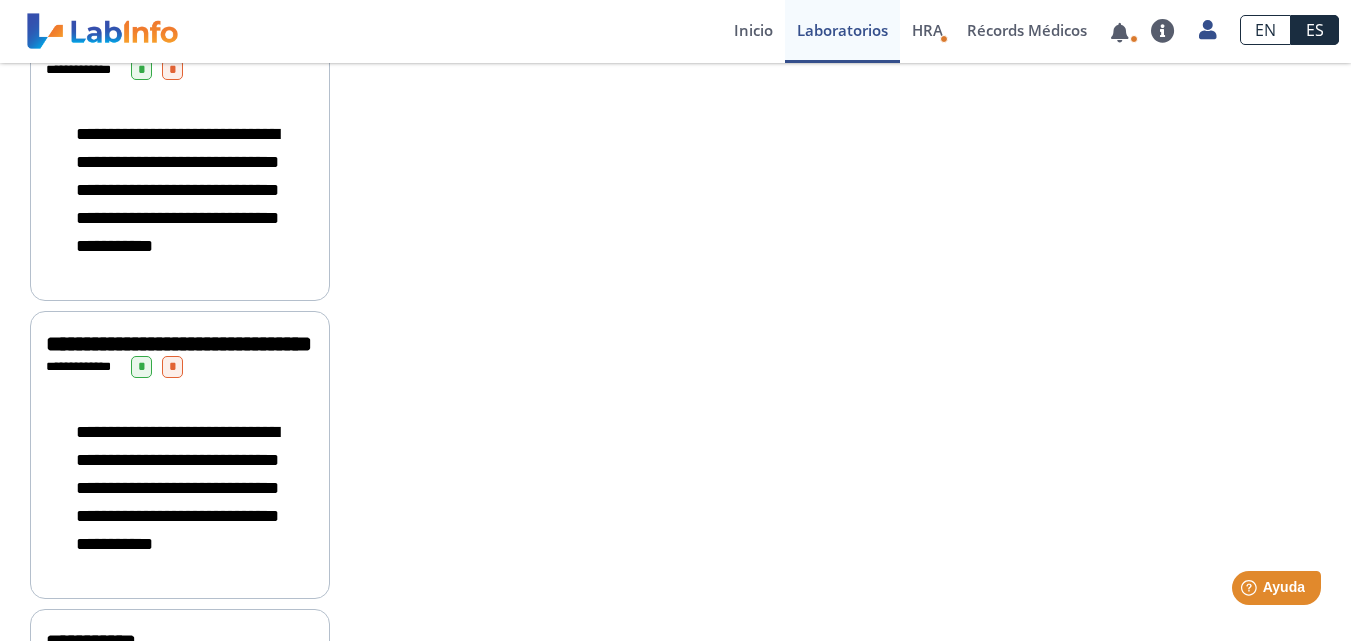 click on "**********" 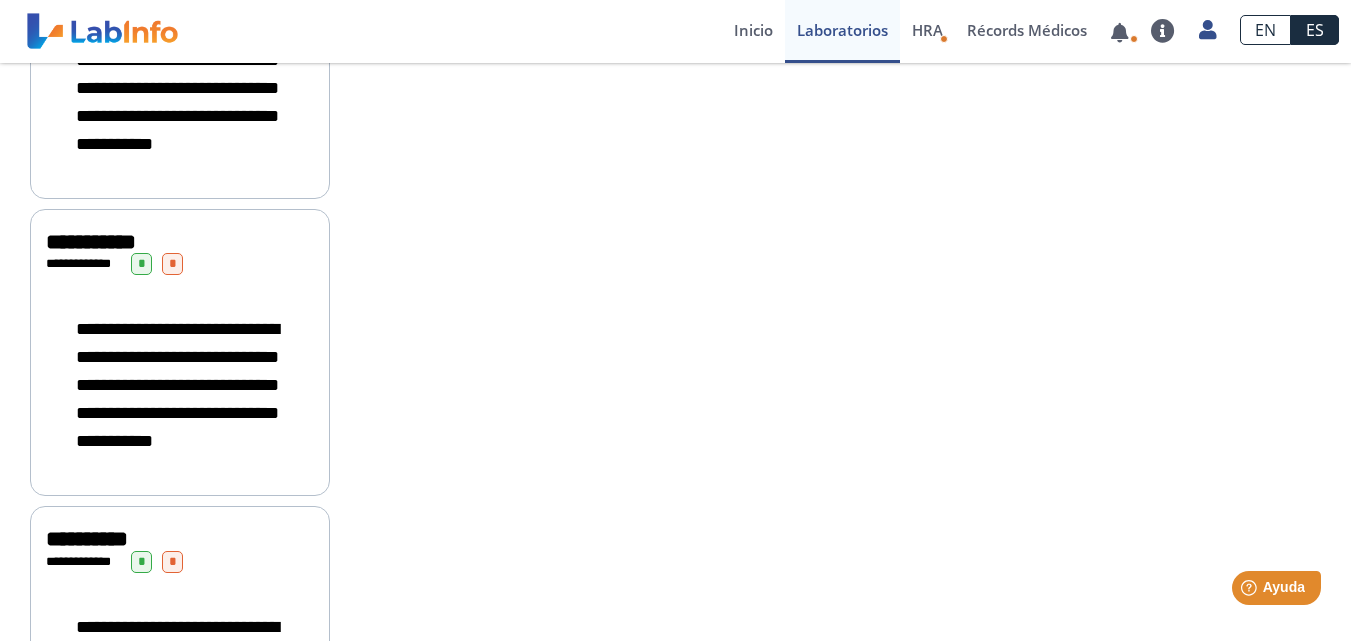 scroll, scrollTop: 2500, scrollLeft: 0, axis: vertical 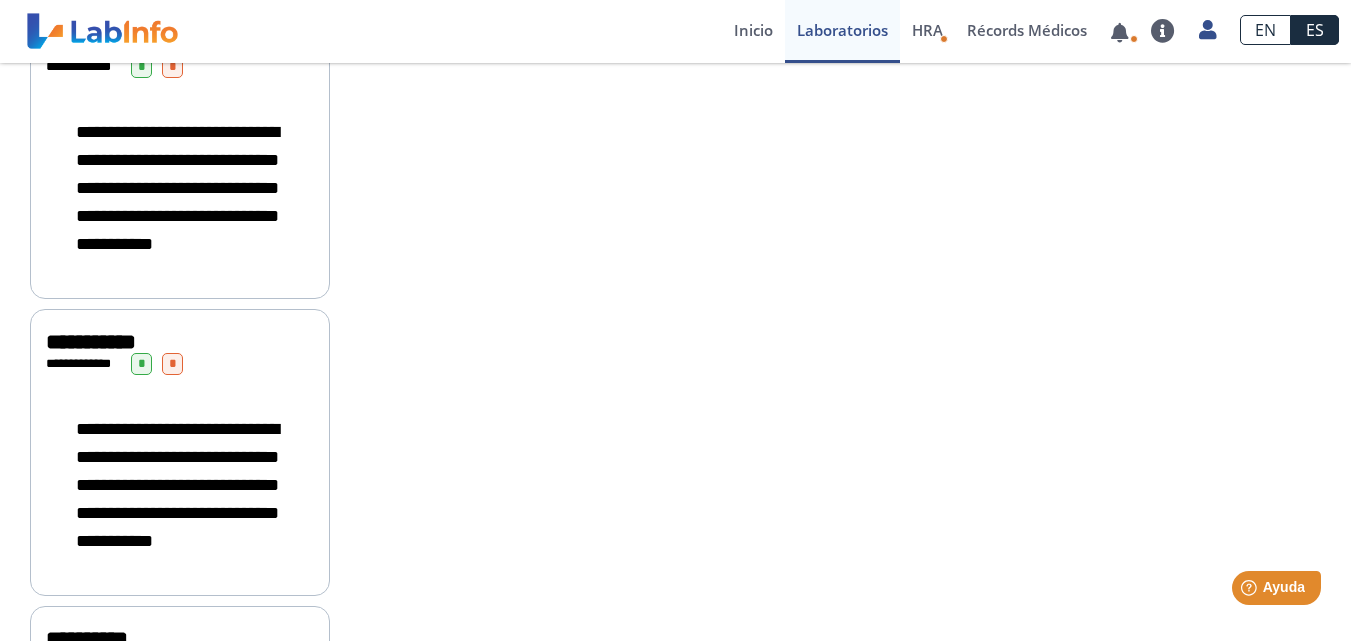 click on "**********" 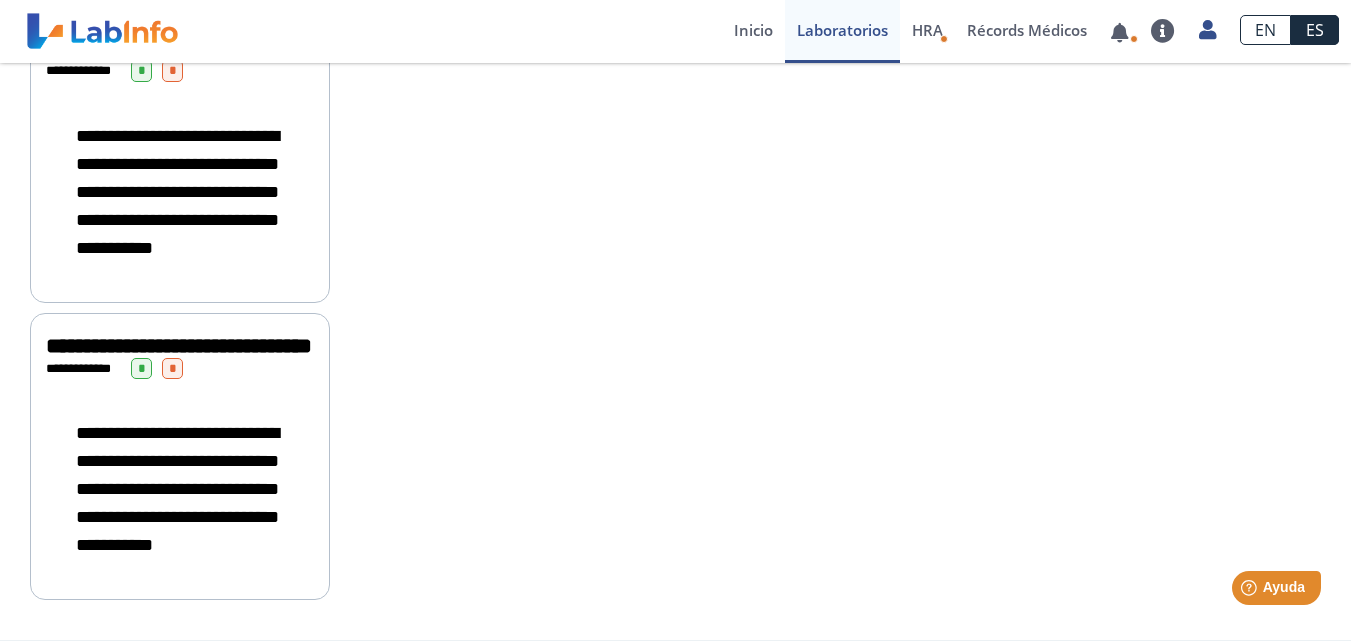 scroll, scrollTop: 3669, scrollLeft: 0, axis: vertical 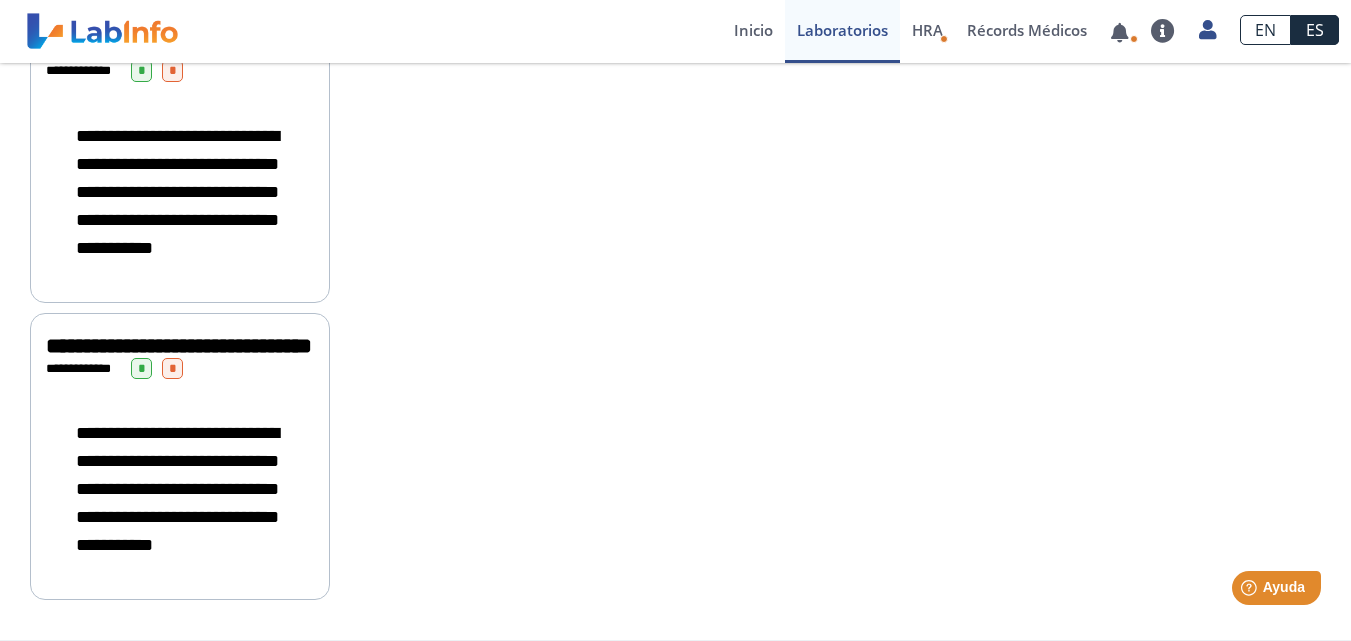 click on "**********" 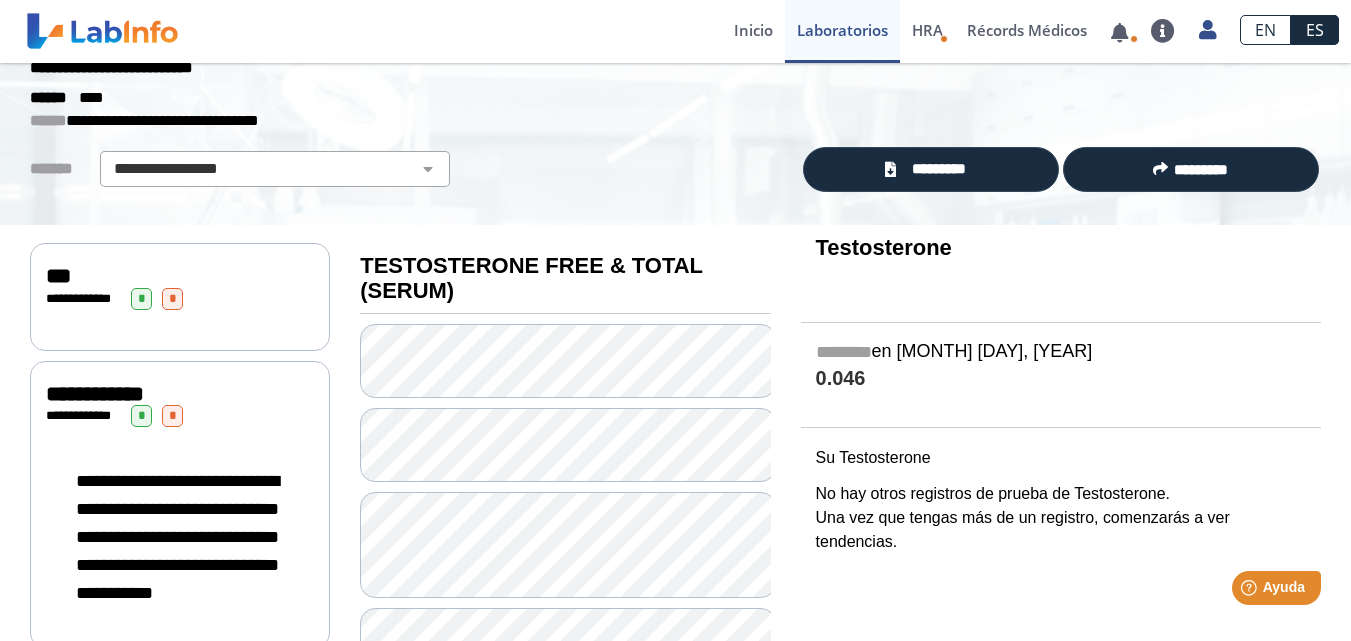 scroll, scrollTop: 169, scrollLeft: 0, axis: vertical 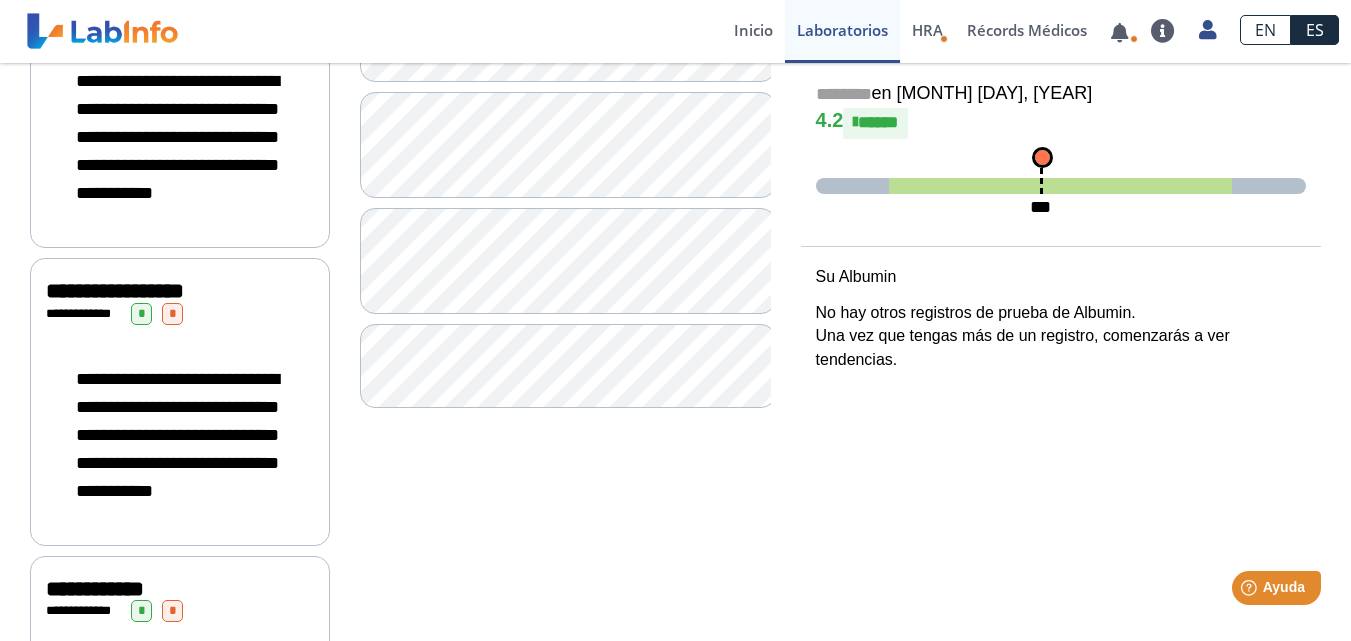 click on "**********" 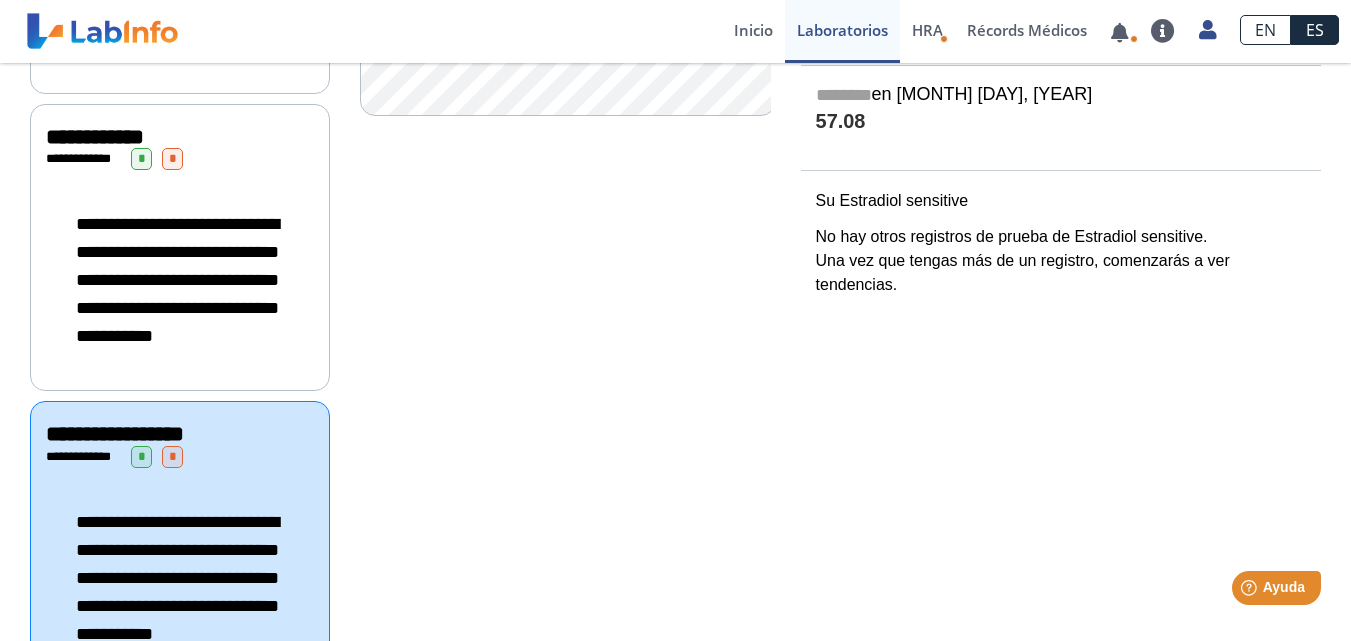 scroll, scrollTop: 69, scrollLeft: 0, axis: vertical 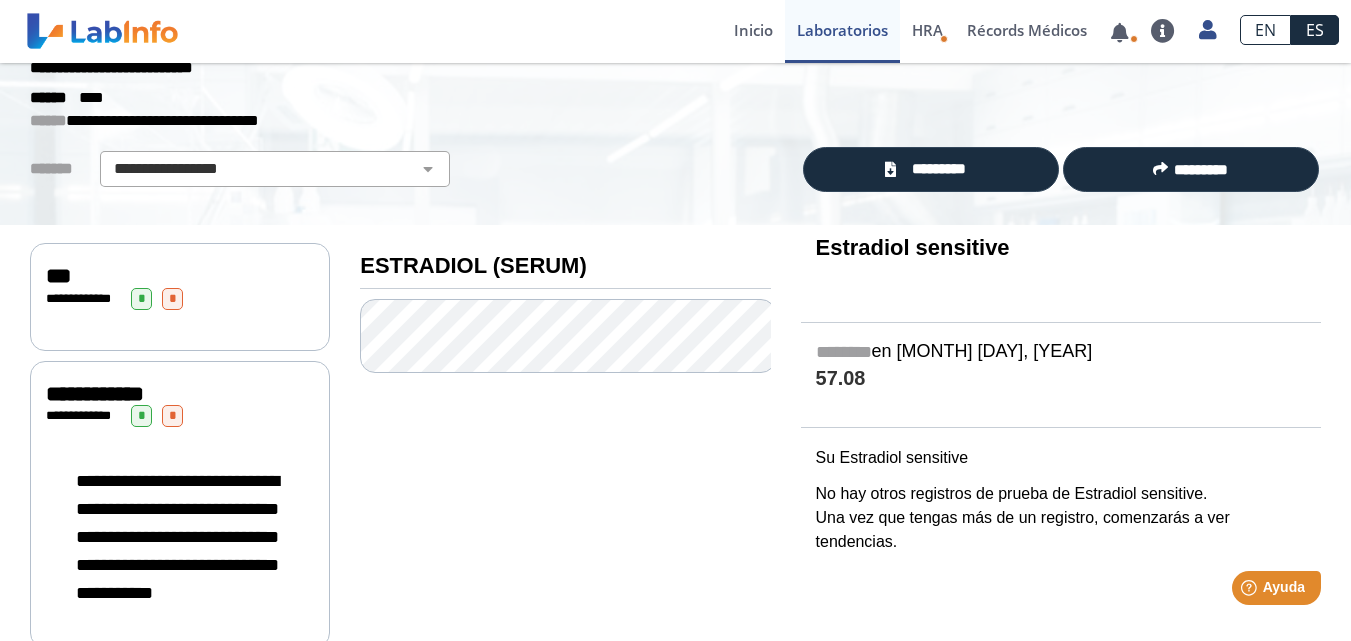click on "**********" 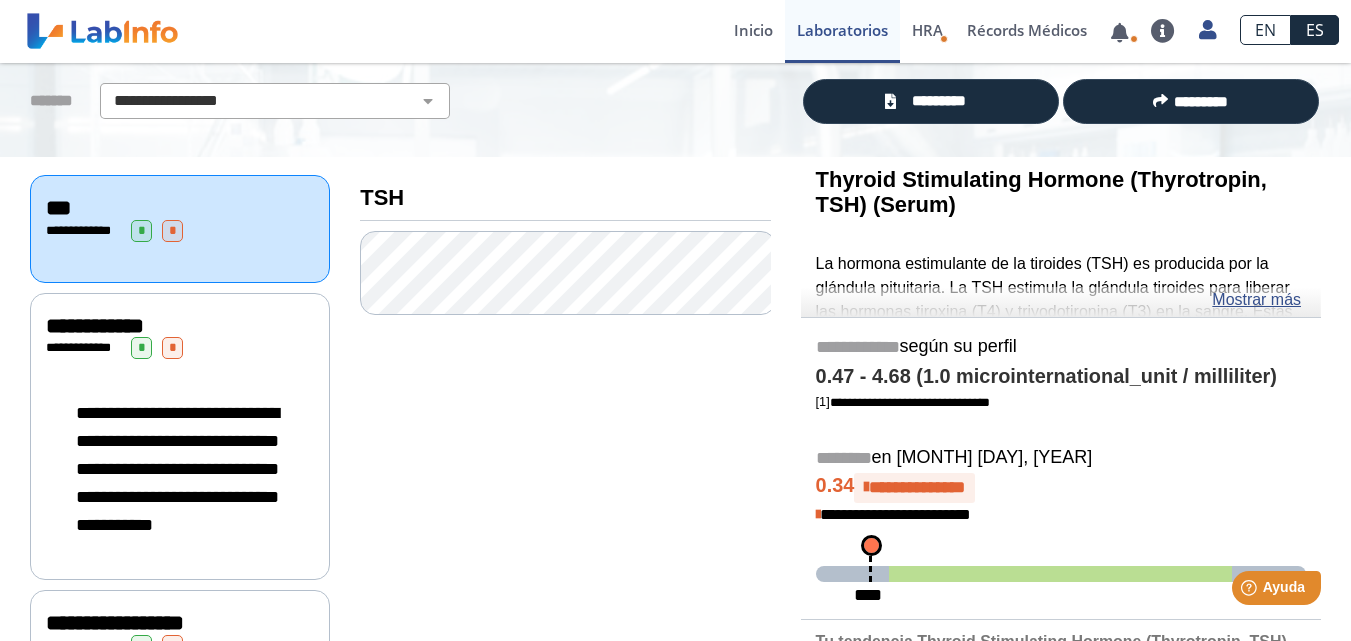 scroll, scrollTop: 169, scrollLeft: 0, axis: vertical 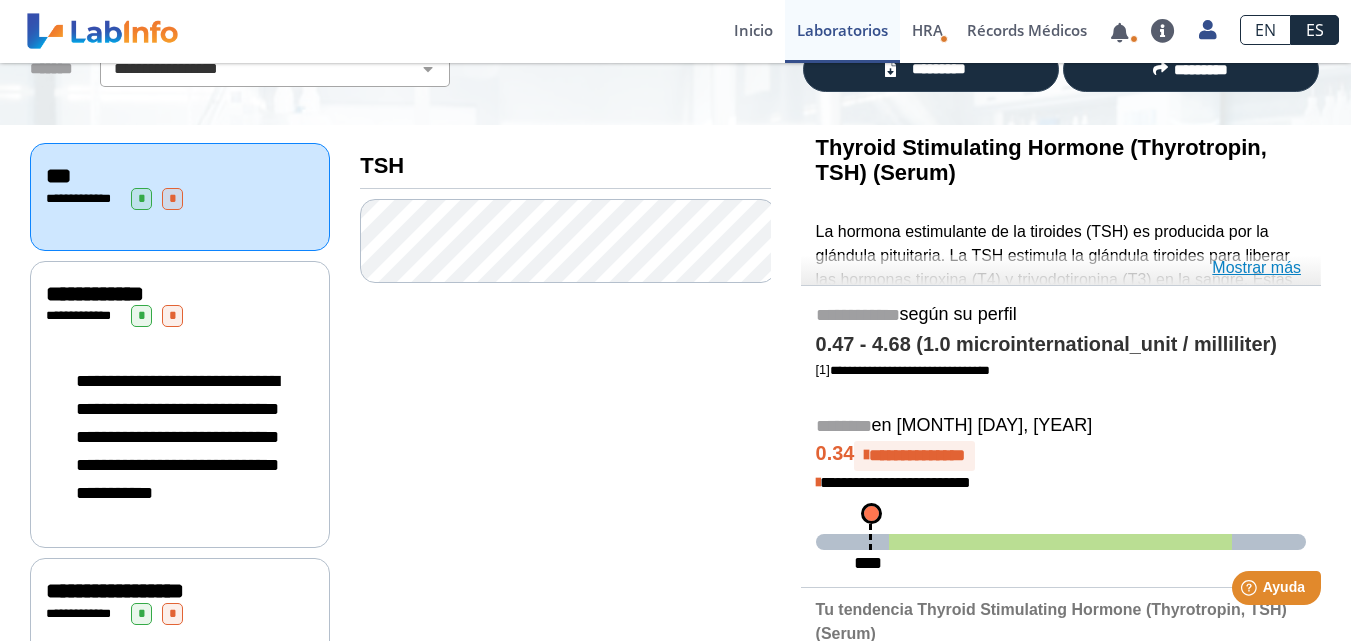 click on "Mostrar más" 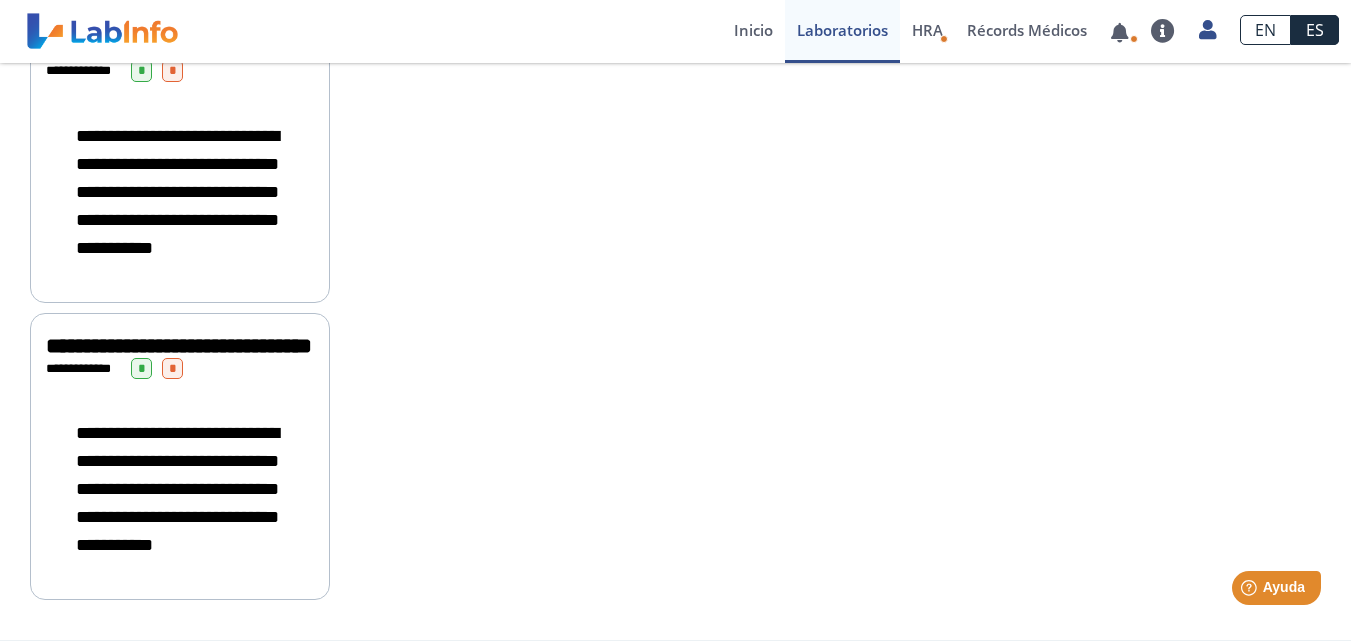 scroll, scrollTop: 3669, scrollLeft: 0, axis: vertical 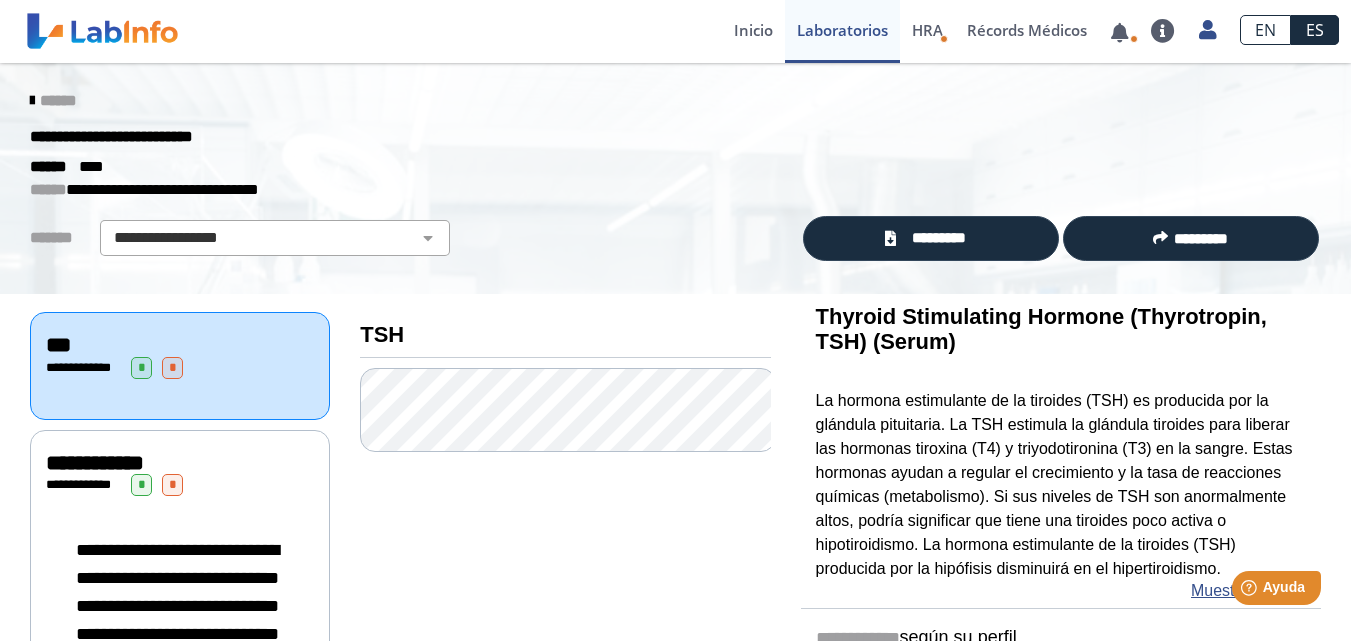 click on "**********" 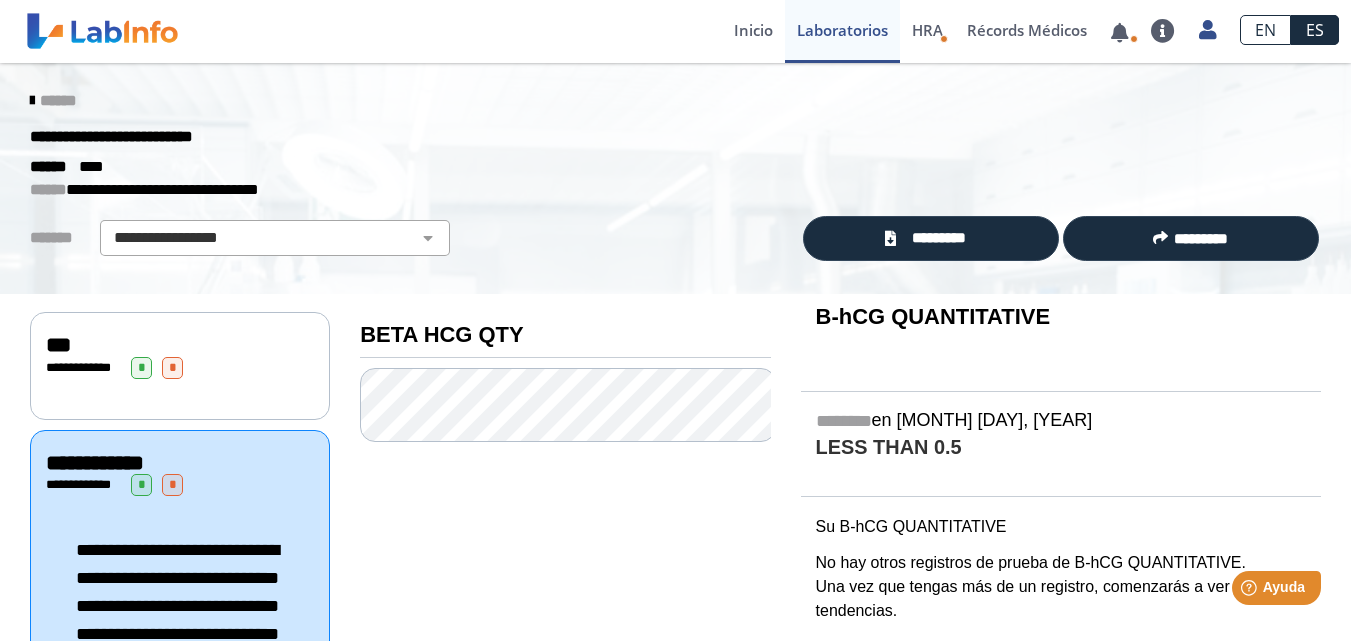 scroll, scrollTop: 100, scrollLeft: 0, axis: vertical 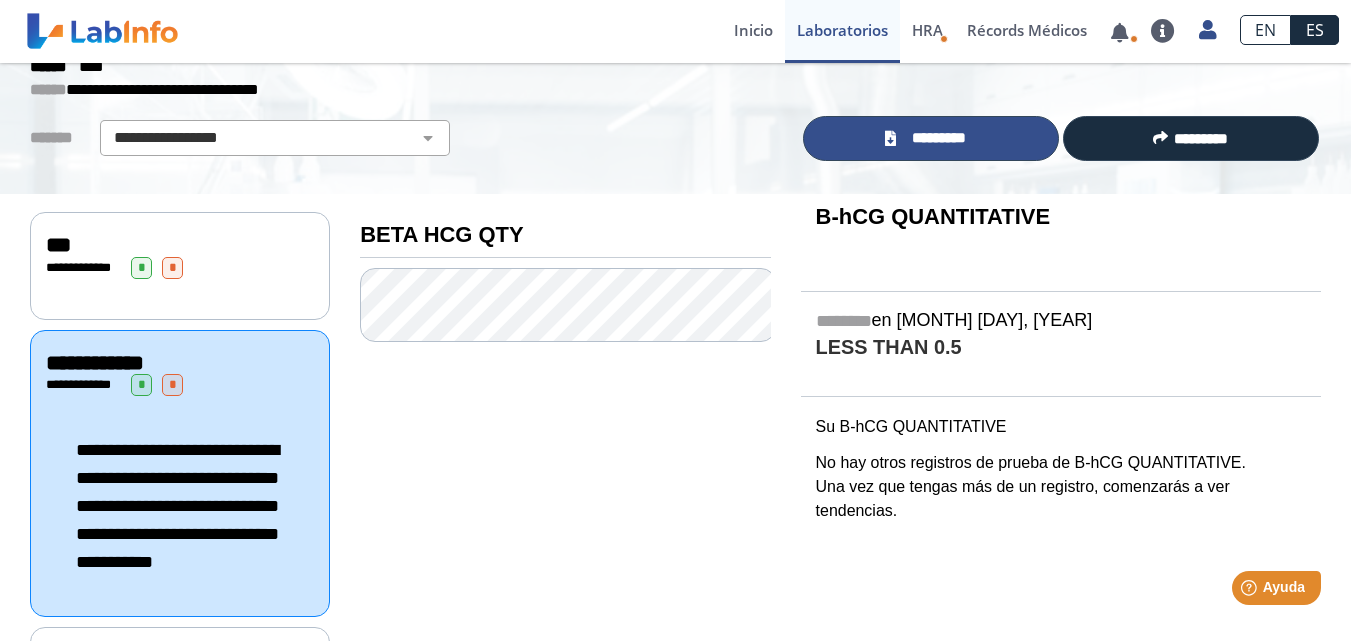 click on "*********" 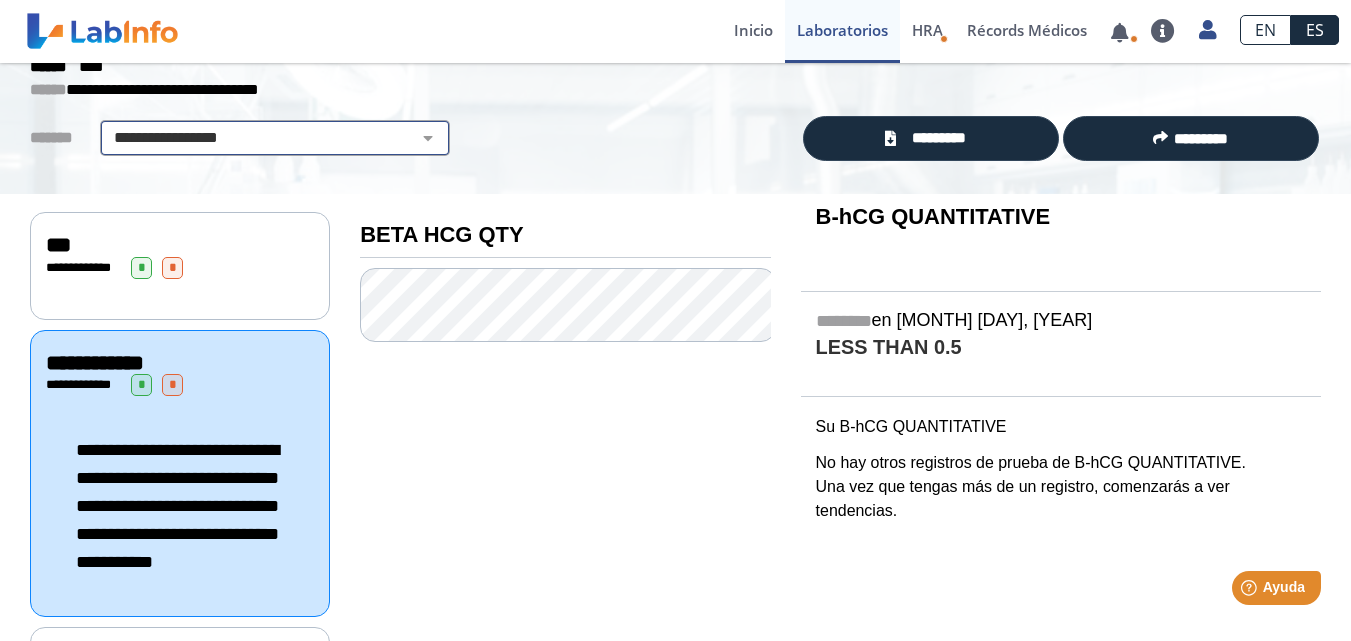 click on "**********" 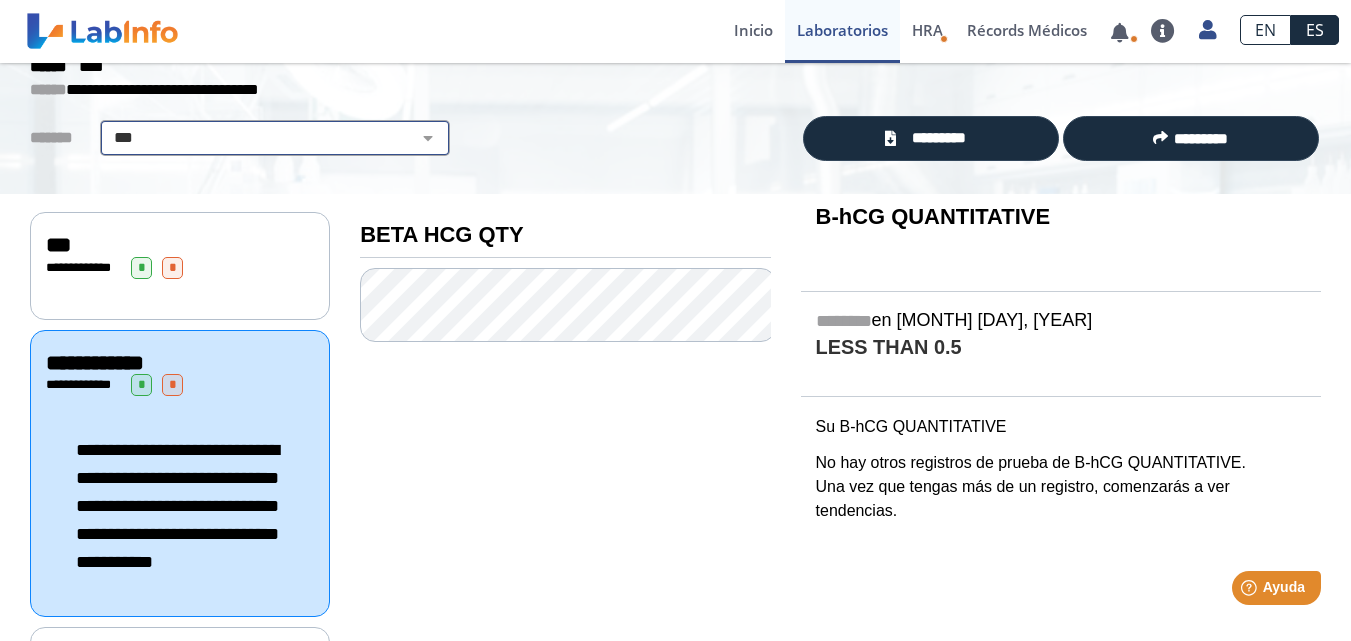 click on "**********" 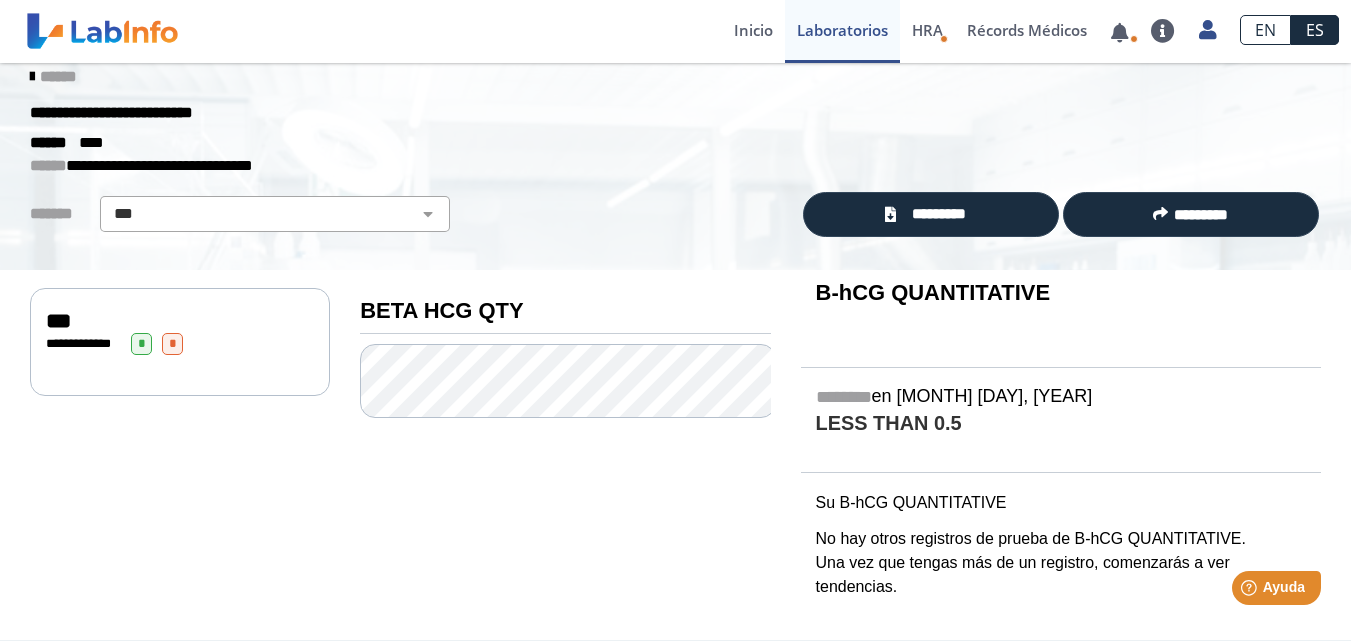 scroll, scrollTop: 21, scrollLeft: 0, axis: vertical 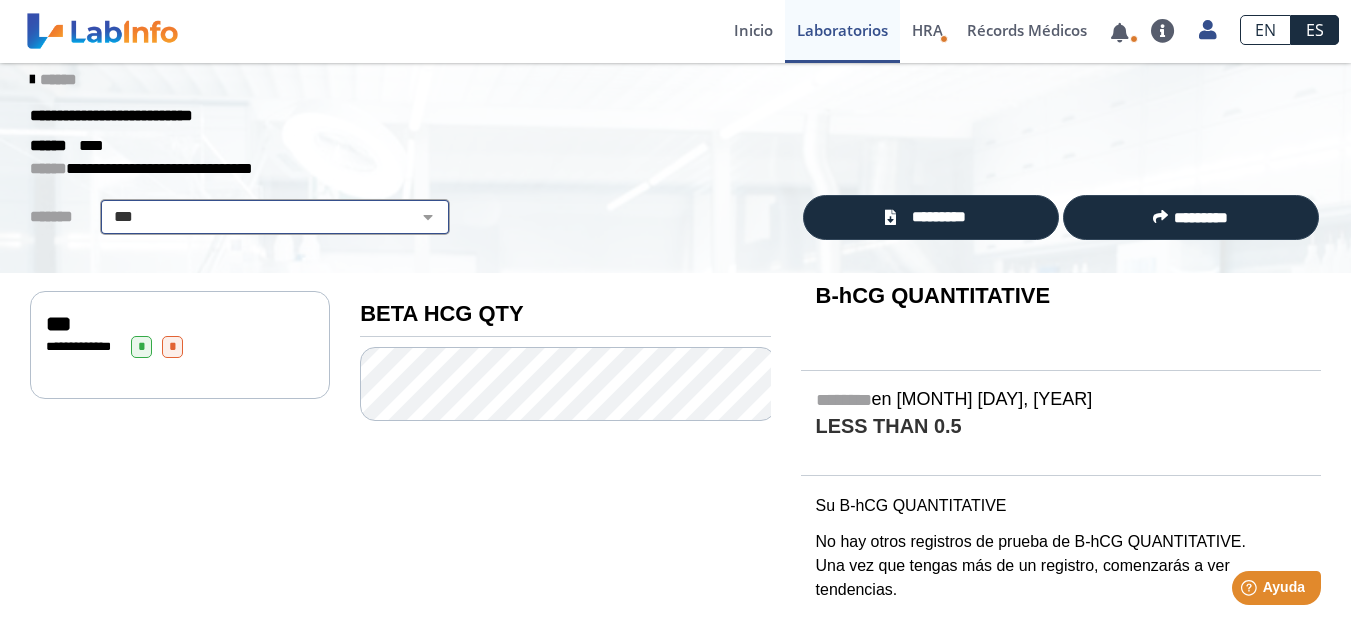 click on "**********" 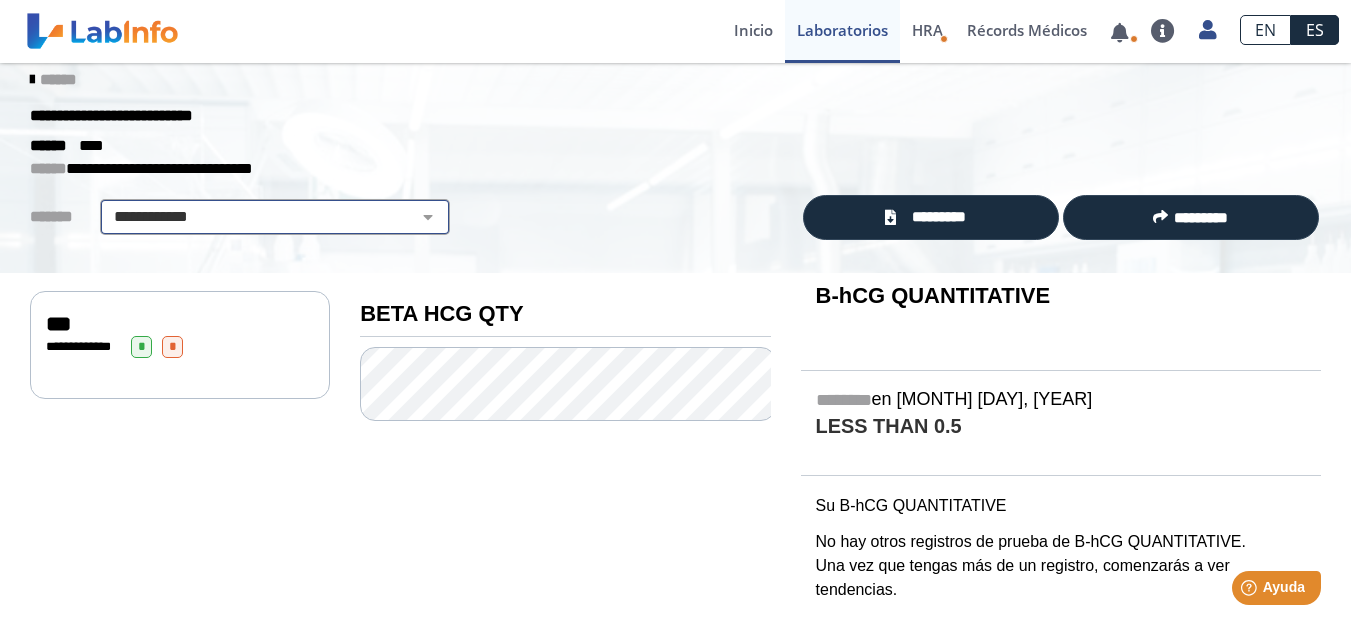 select on "**********" 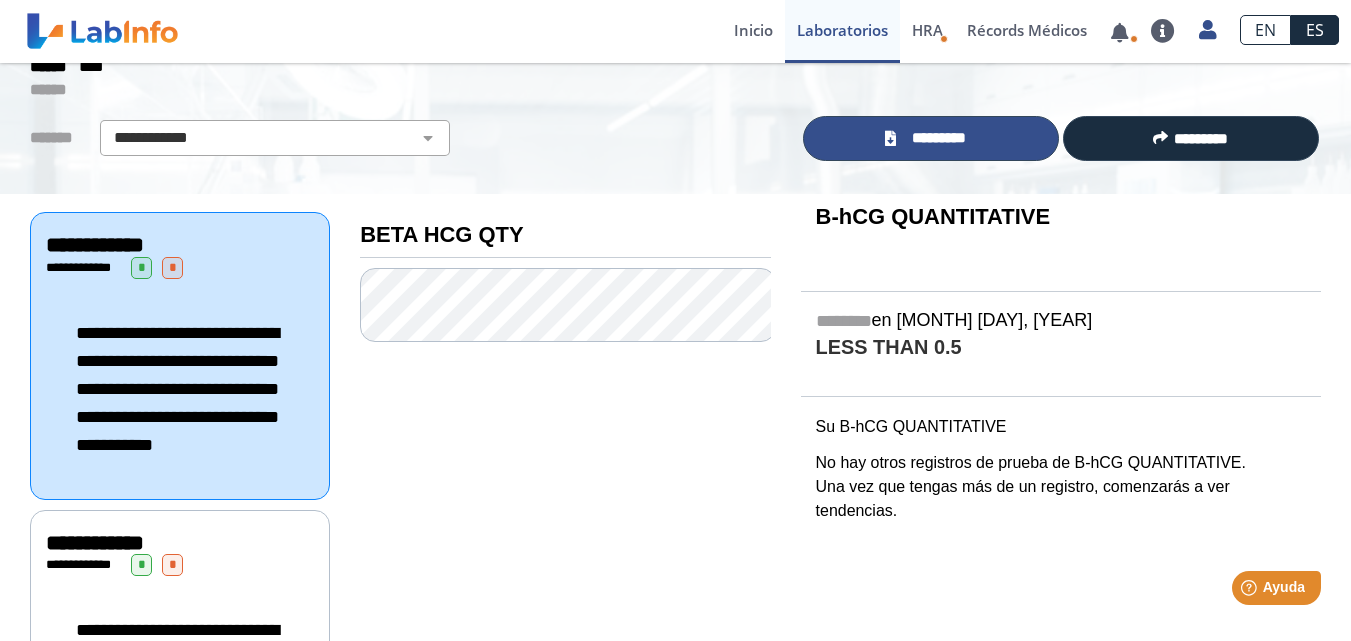 click on "*********" 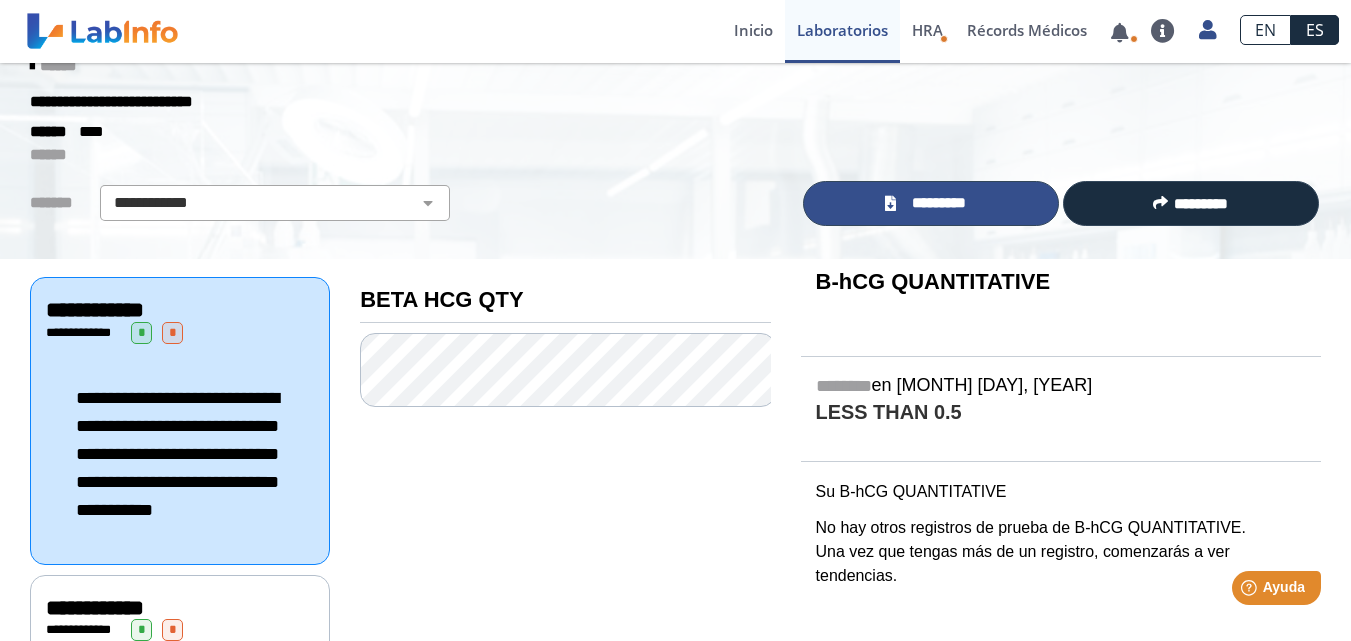 scroll, scrollTop: 0, scrollLeft: 0, axis: both 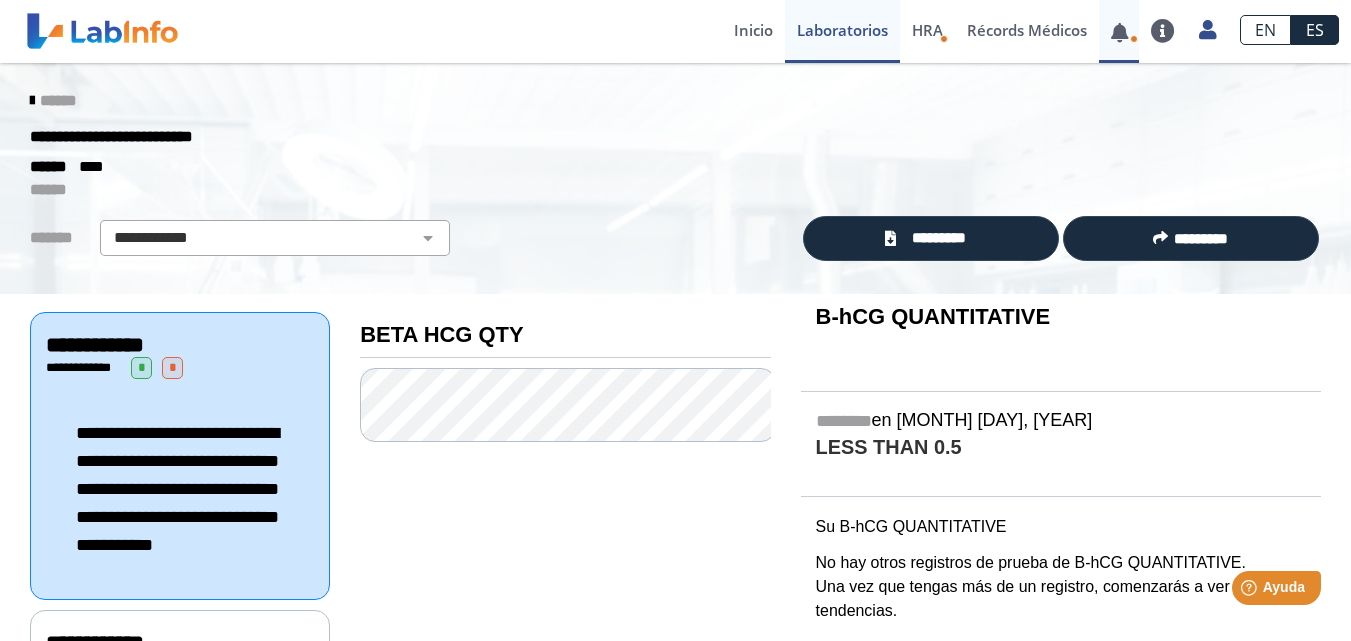 click at bounding box center (1134, 39) 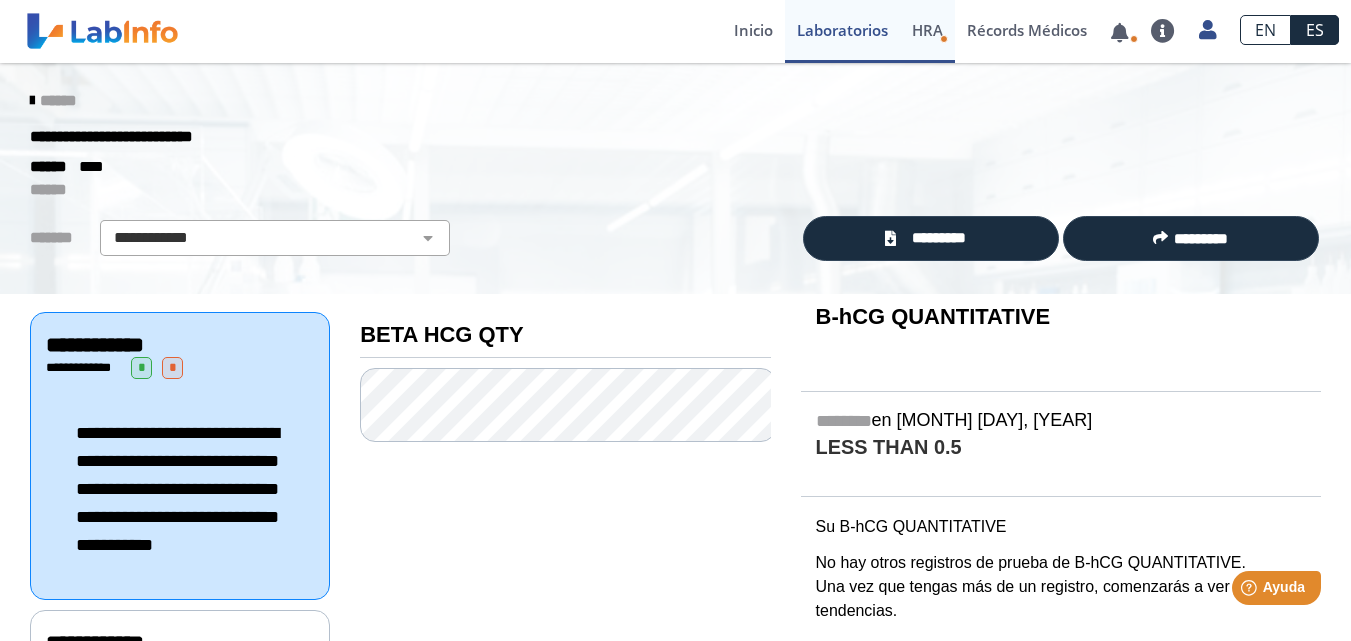 click on "HRA" at bounding box center (927, 30) 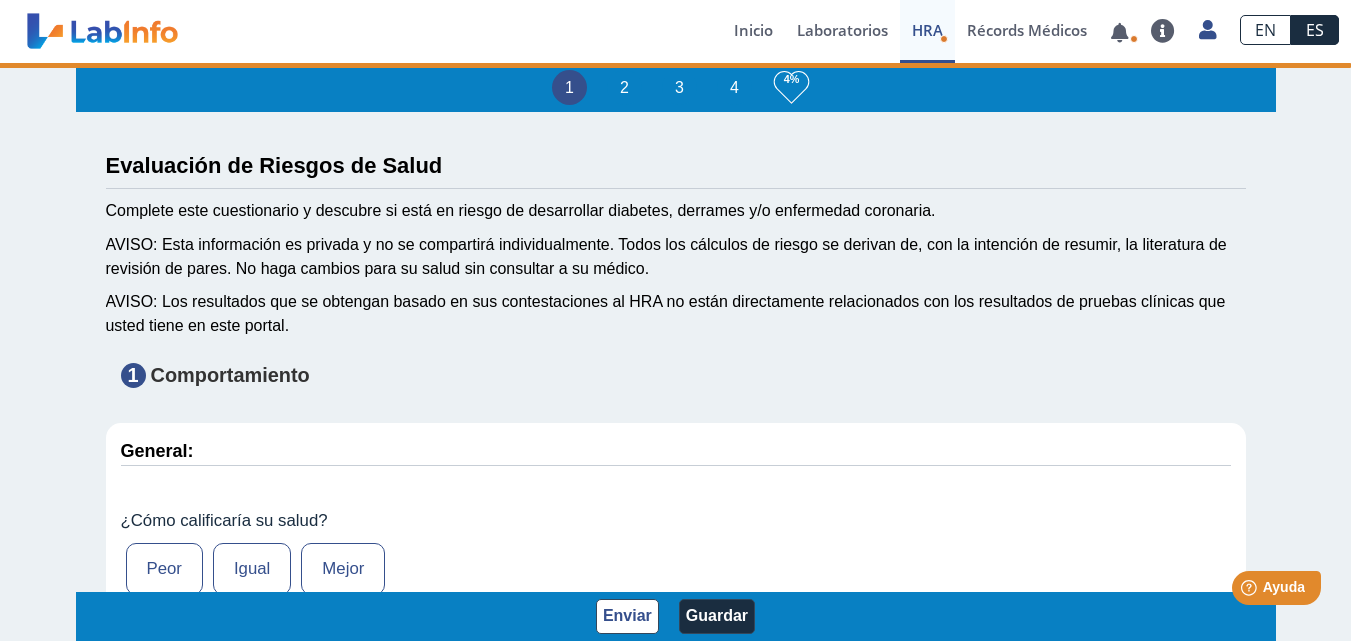 type on "[LAST] [LAST] [LAST]" 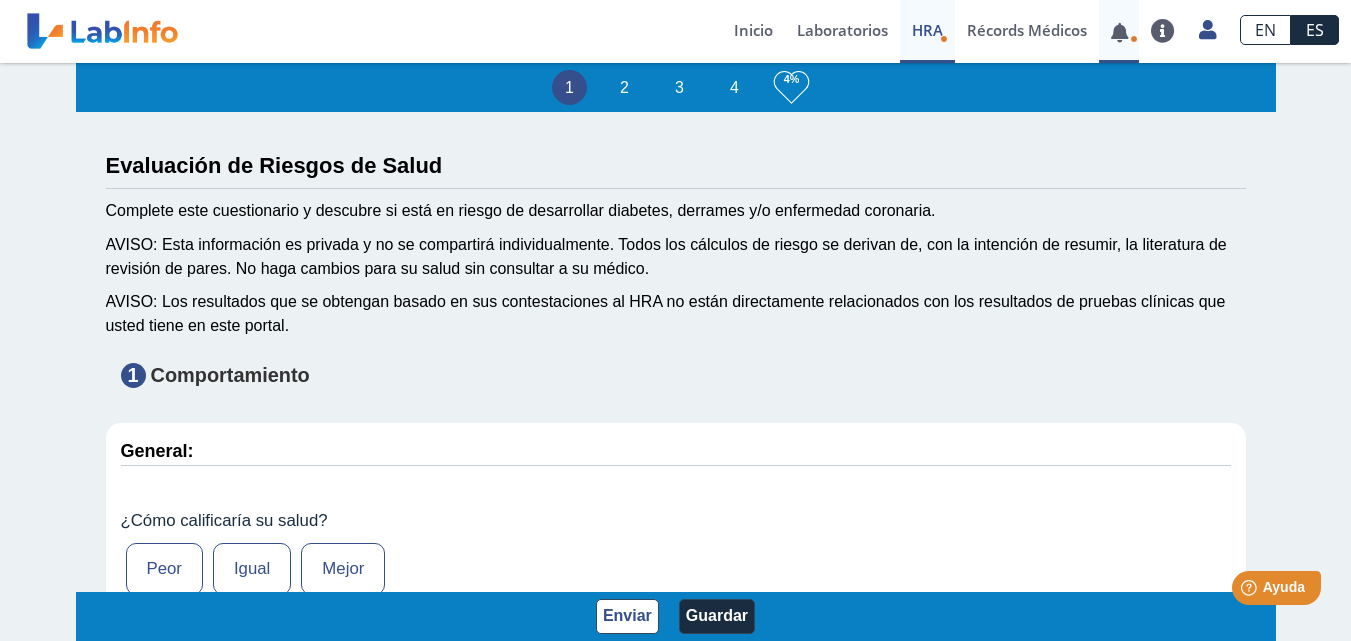 click at bounding box center (1119, 32) 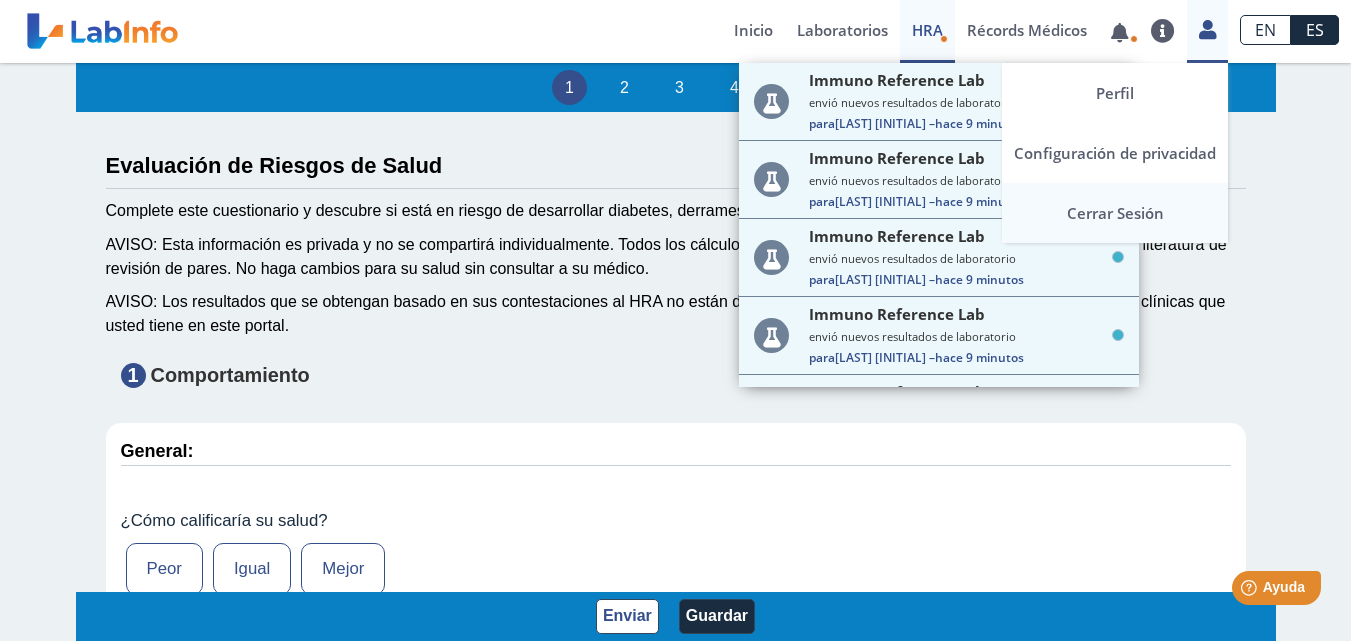 click on "Cerrar Sesión" at bounding box center (1115, 213) 